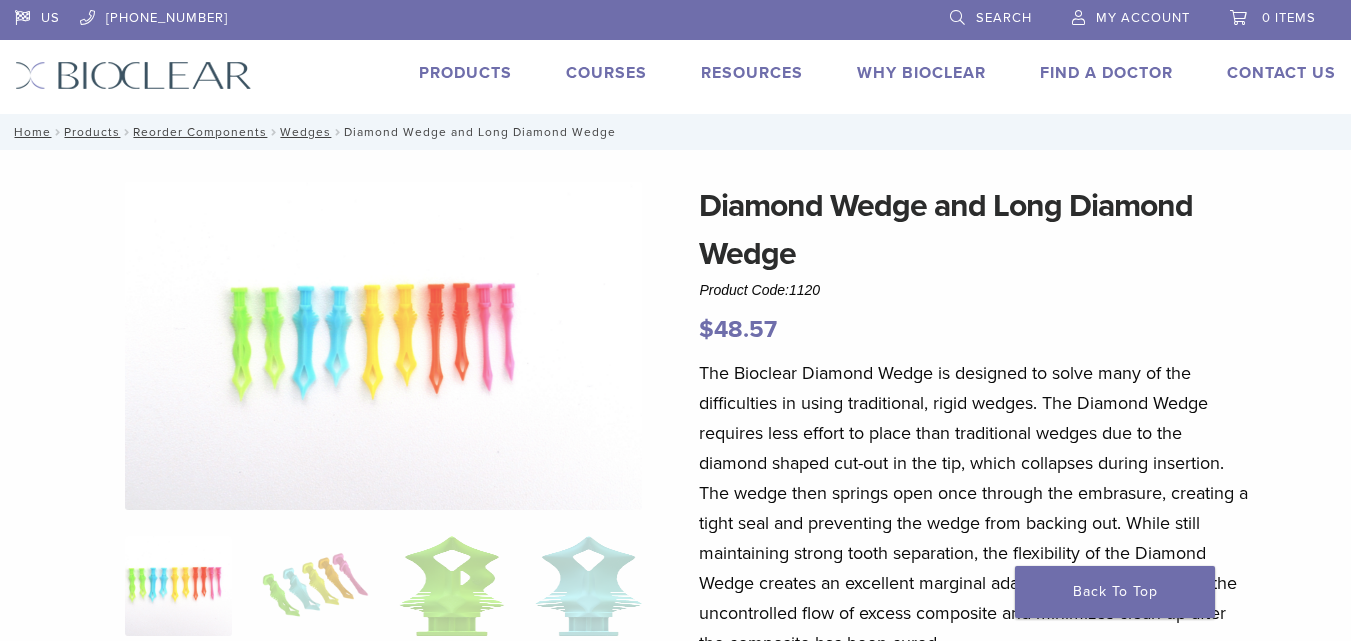 scroll, scrollTop: 0, scrollLeft: 0, axis: both 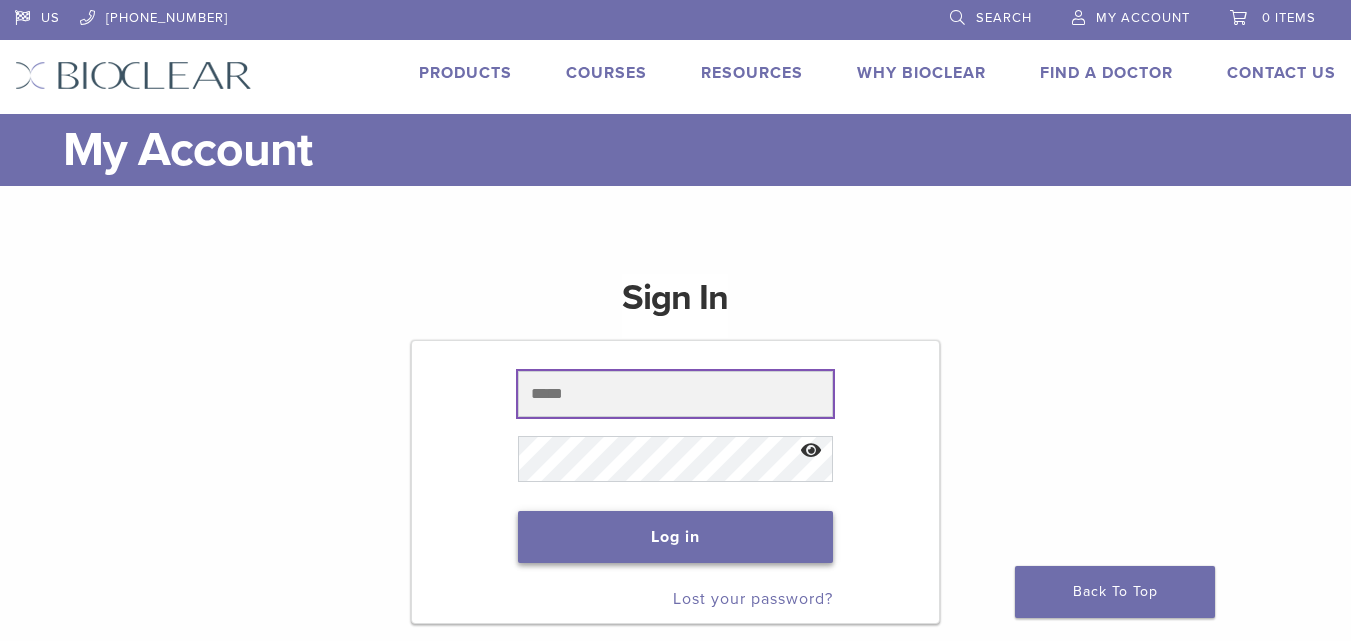 type on "**********" 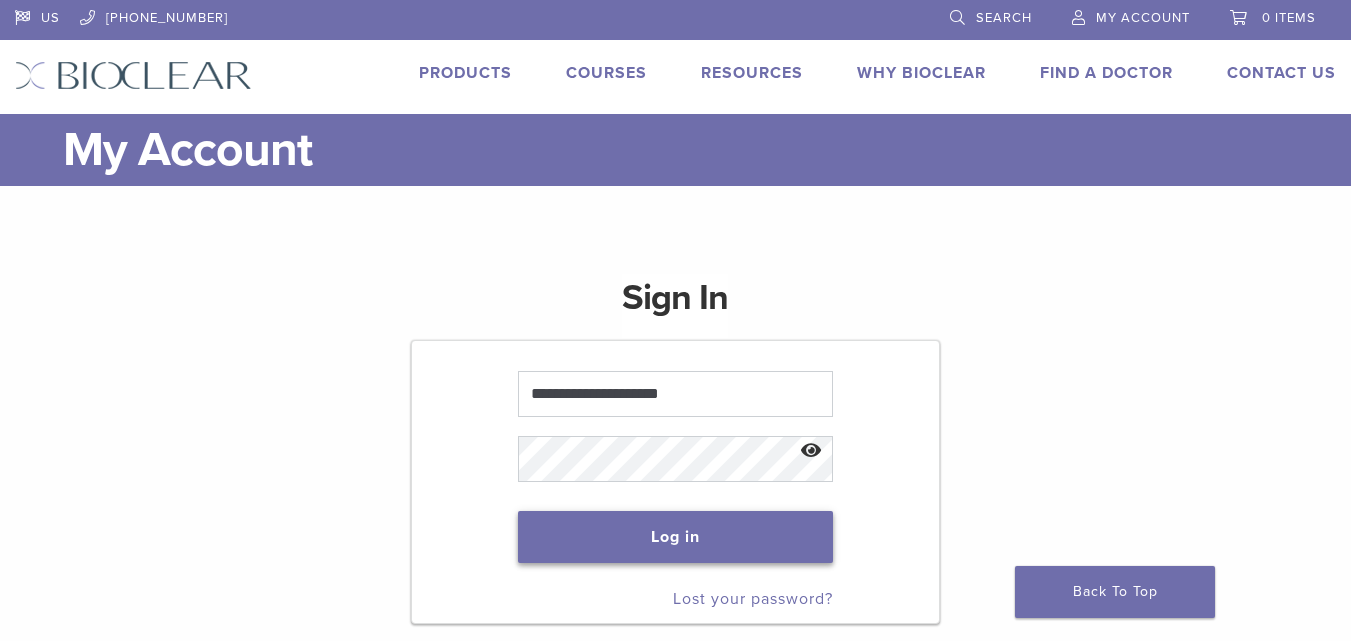 click on "Log in" at bounding box center (676, 537) 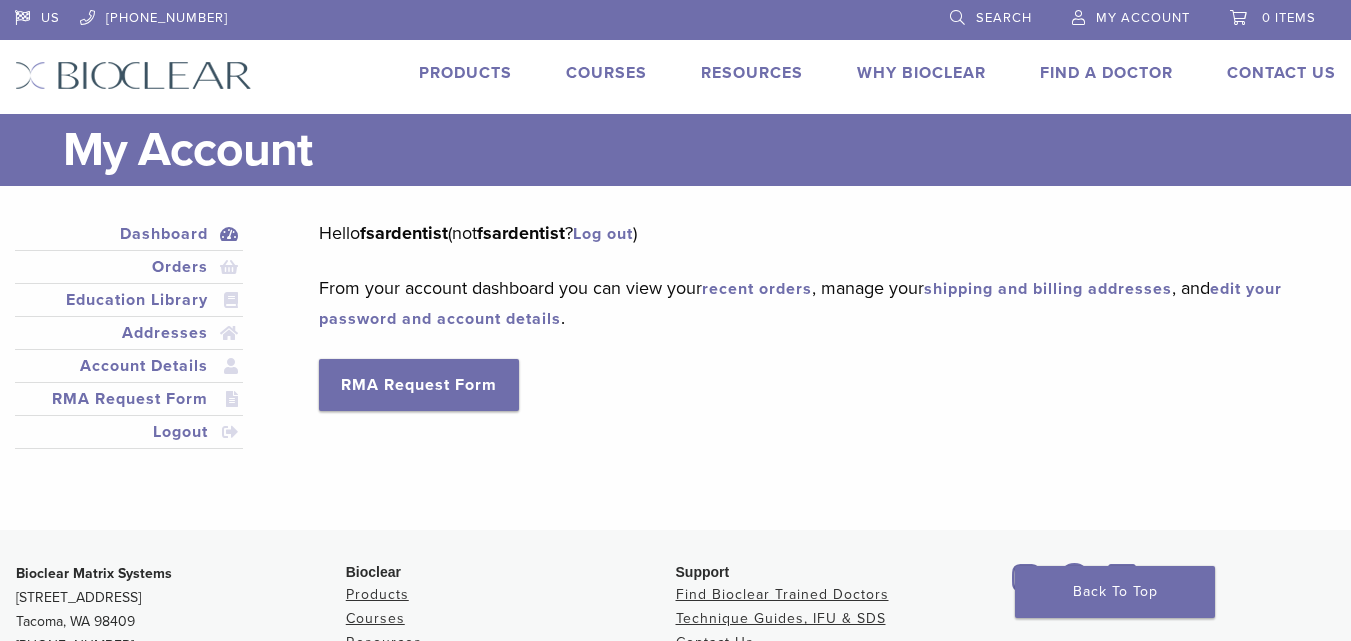 scroll, scrollTop: 0, scrollLeft: 0, axis: both 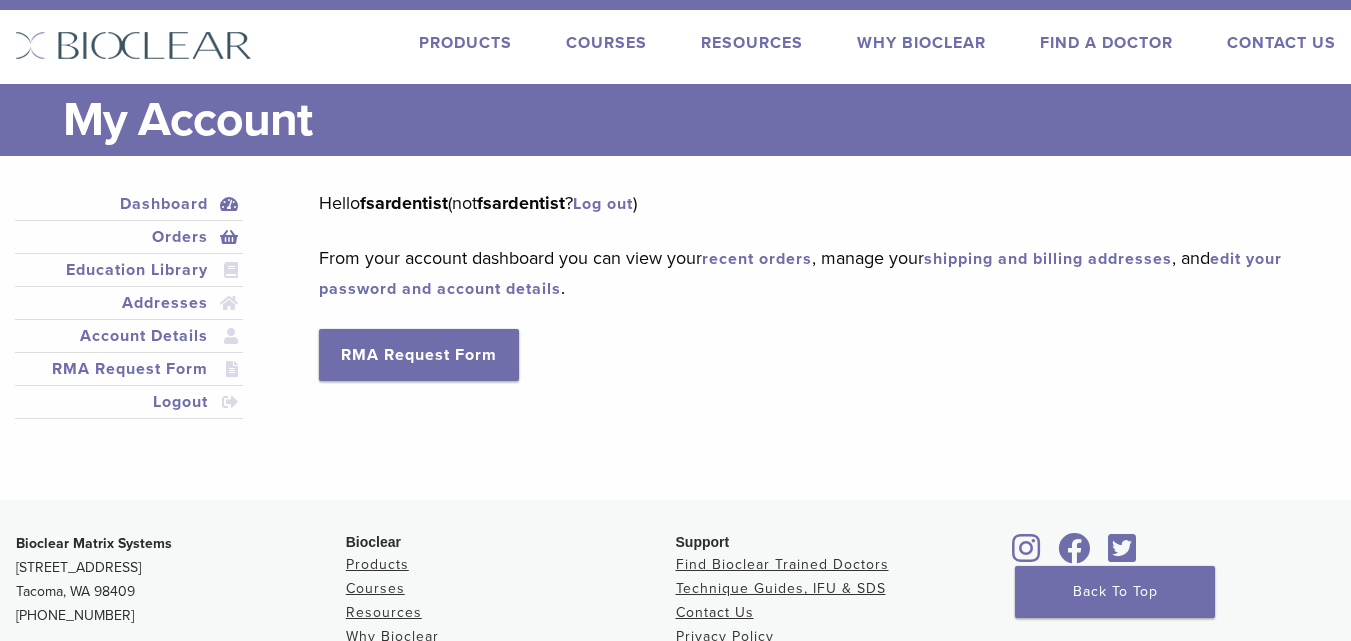 click on "Orders" at bounding box center [129, 237] 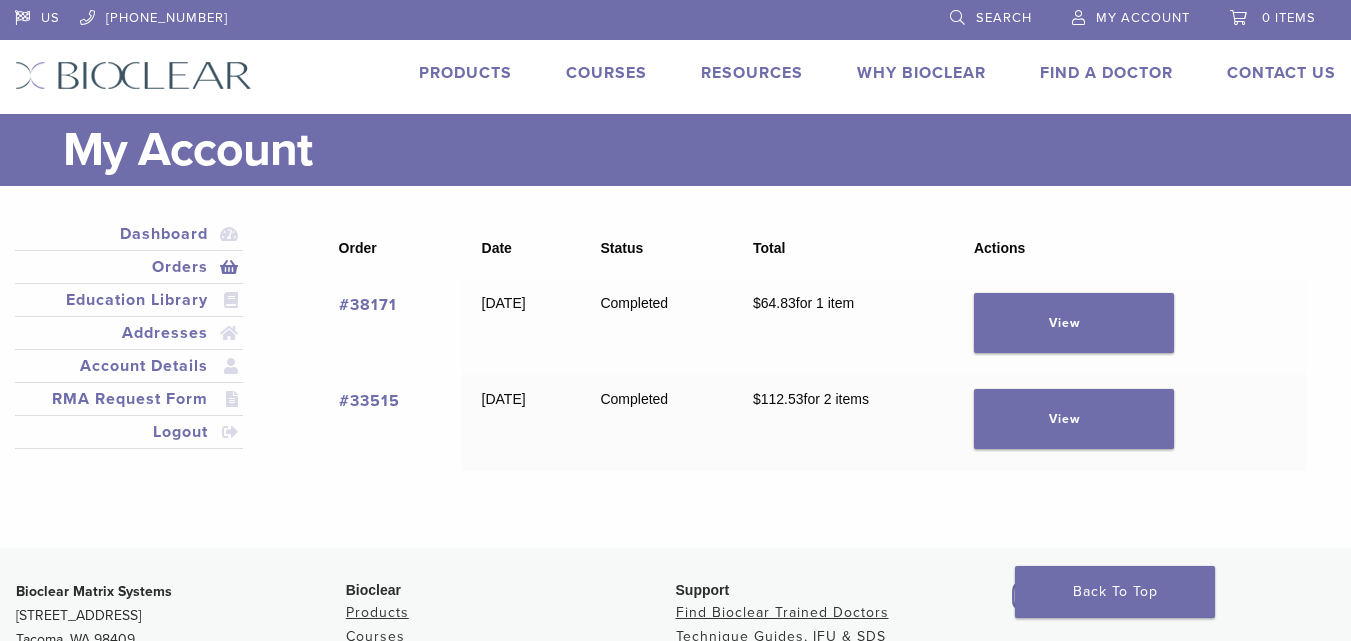 scroll, scrollTop: 0, scrollLeft: 0, axis: both 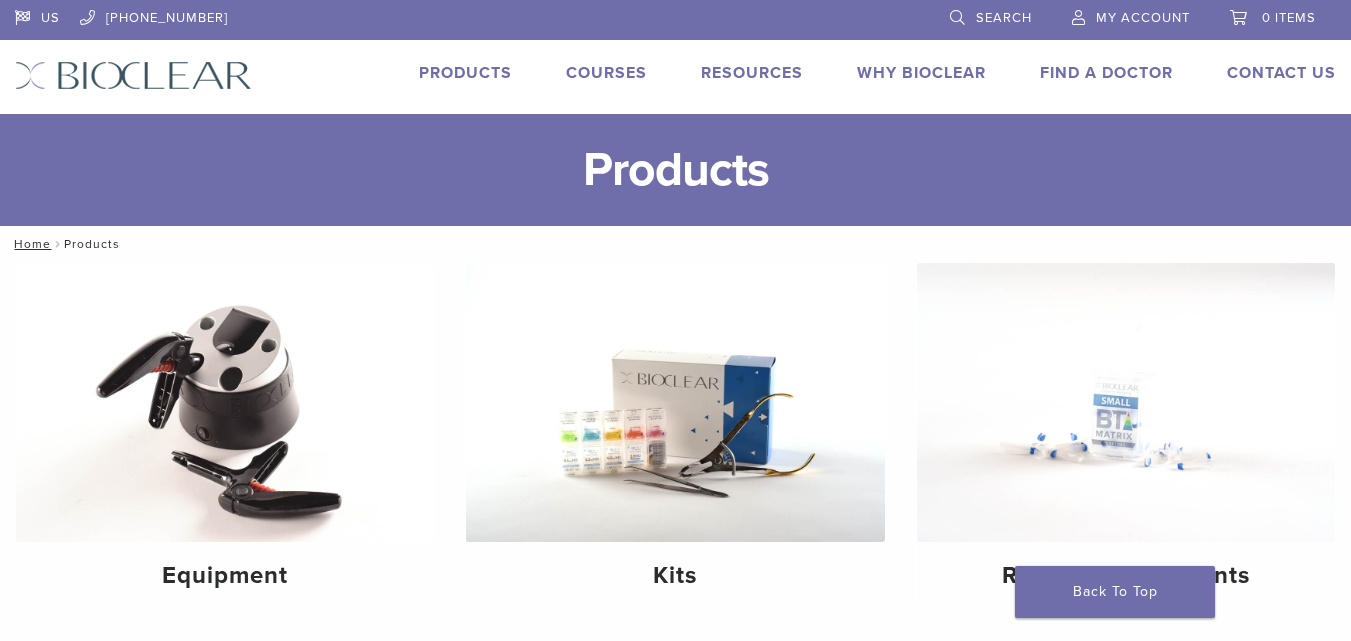 click on "Products" at bounding box center [465, 73] 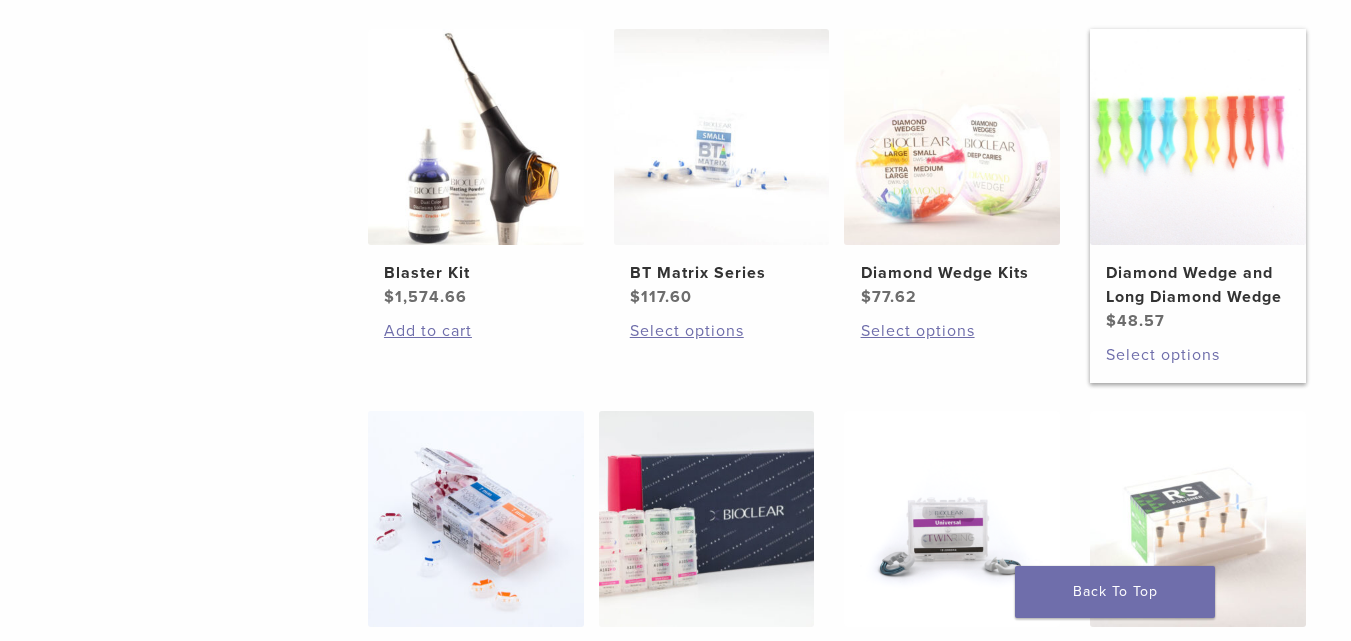 scroll, scrollTop: 1141, scrollLeft: 0, axis: vertical 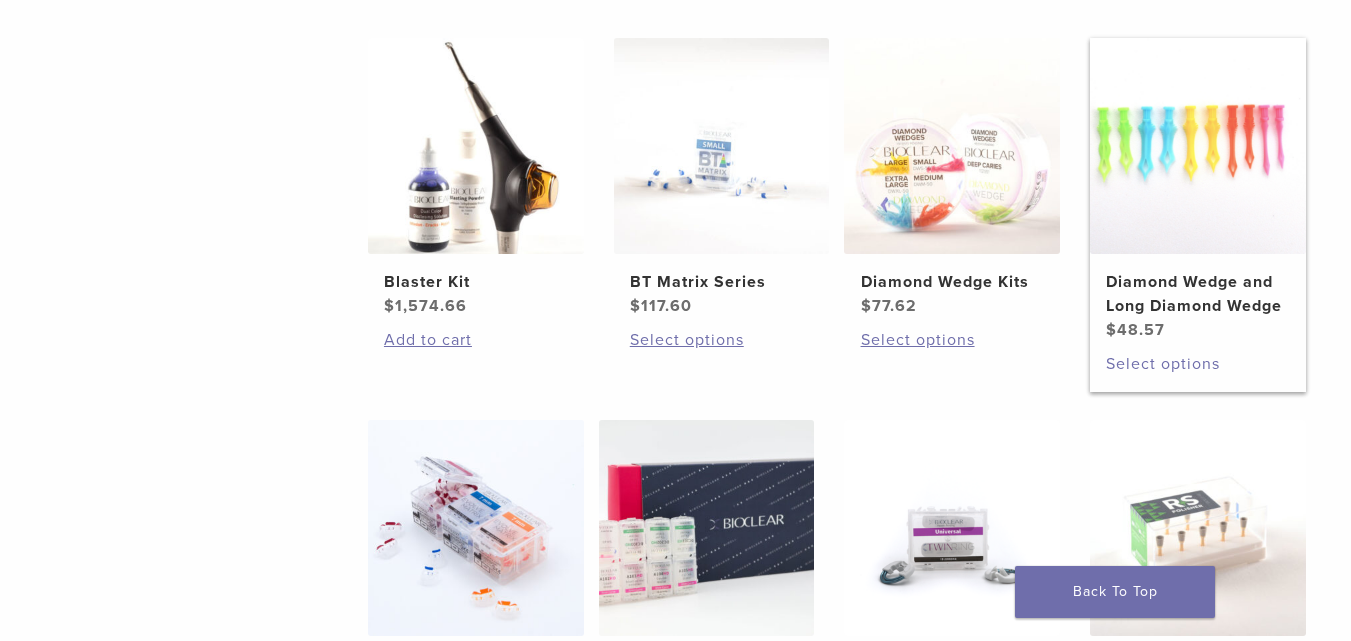 click on "Select options" at bounding box center (1197, 364) 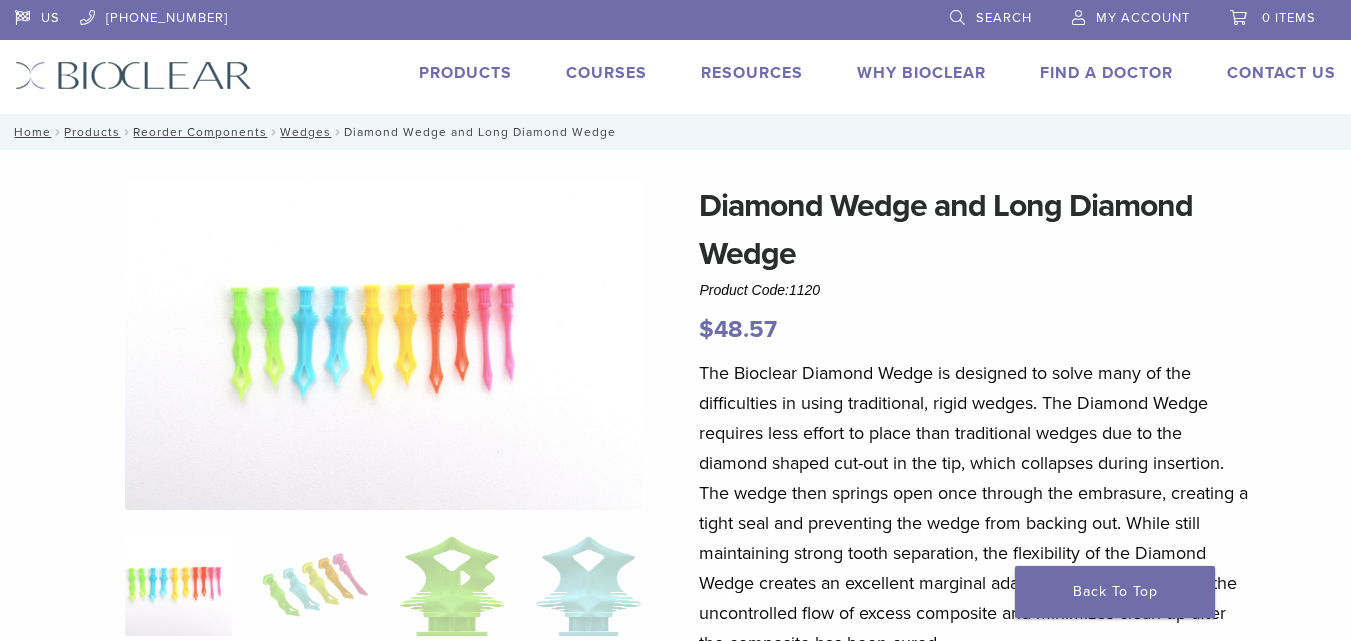 scroll, scrollTop: 0, scrollLeft: 0, axis: both 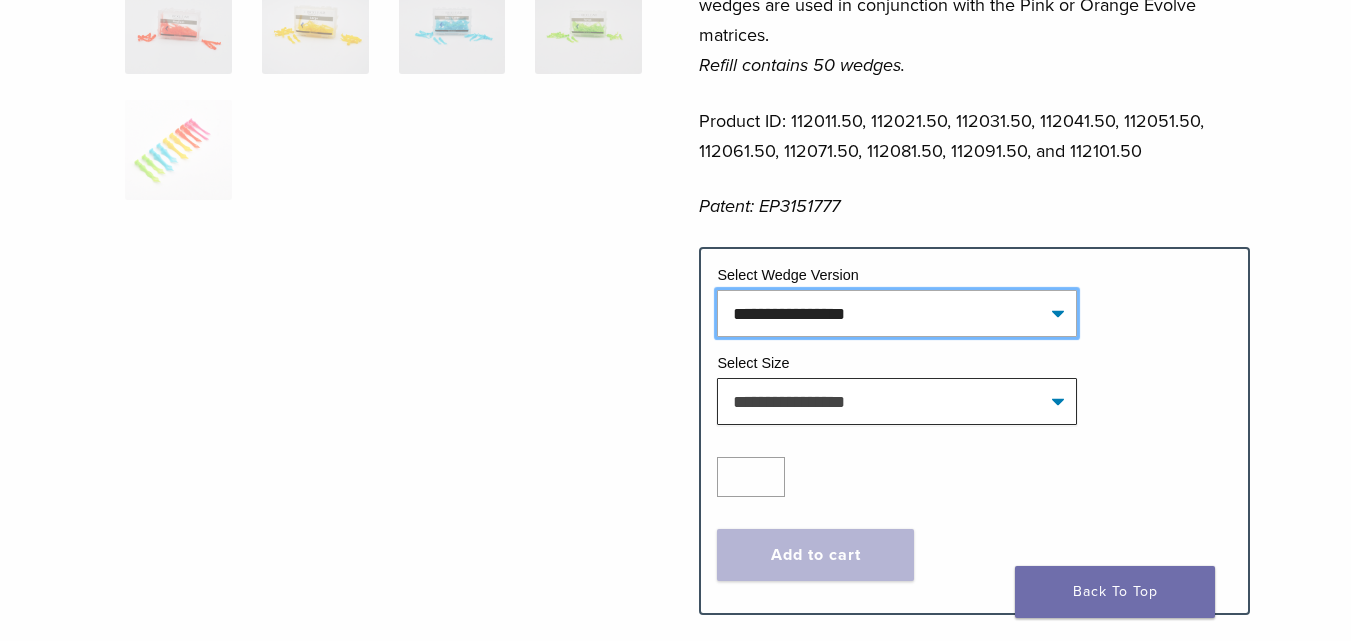 click on "**********" at bounding box center [897, 313] 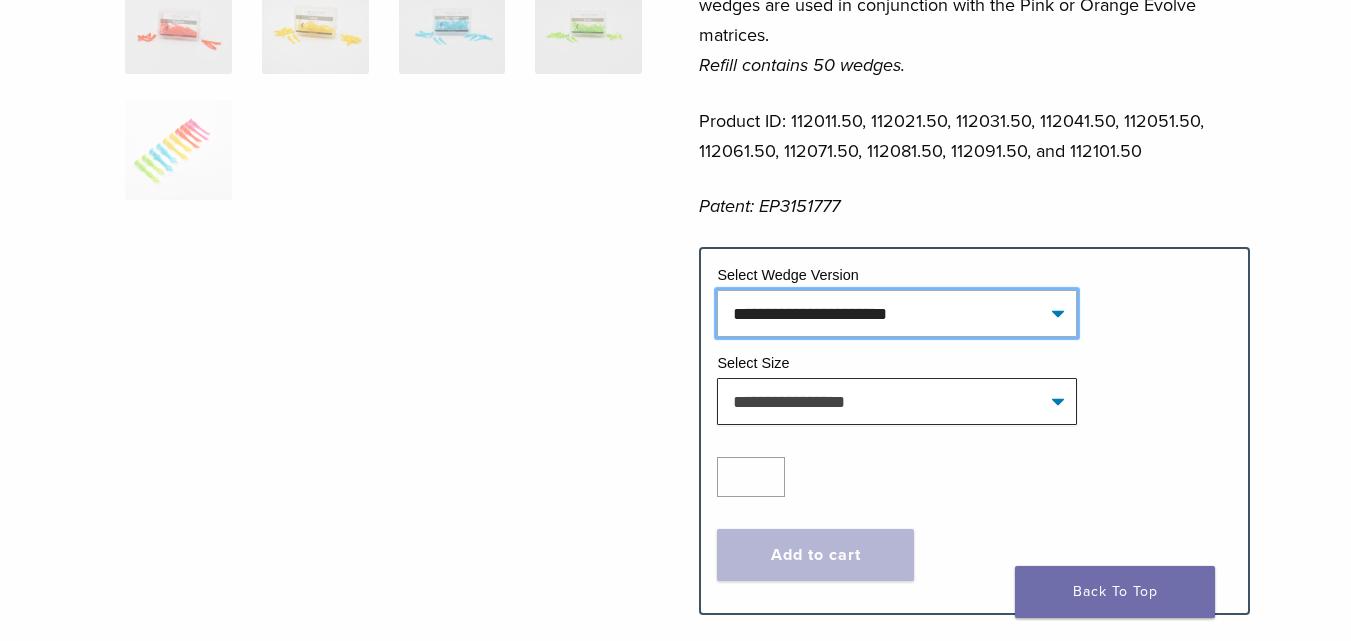 click on "**********" at bounding box center (897, 313) 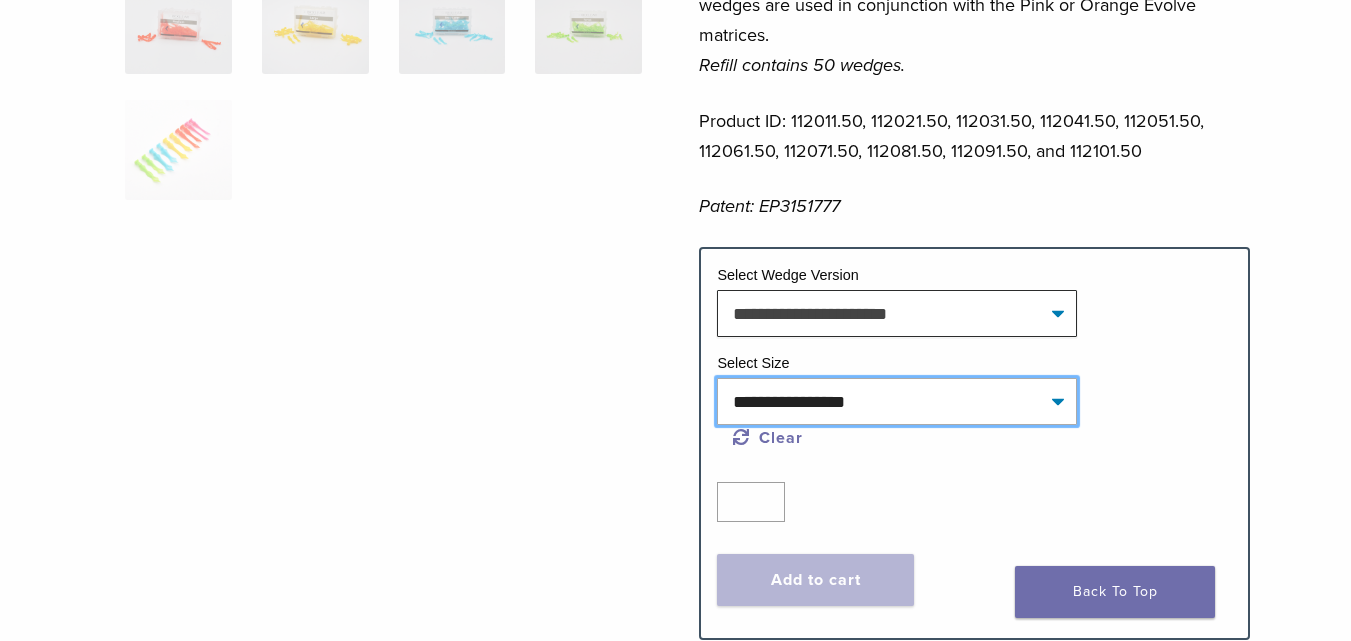 click on "**********" at bounding box center [897, 401] 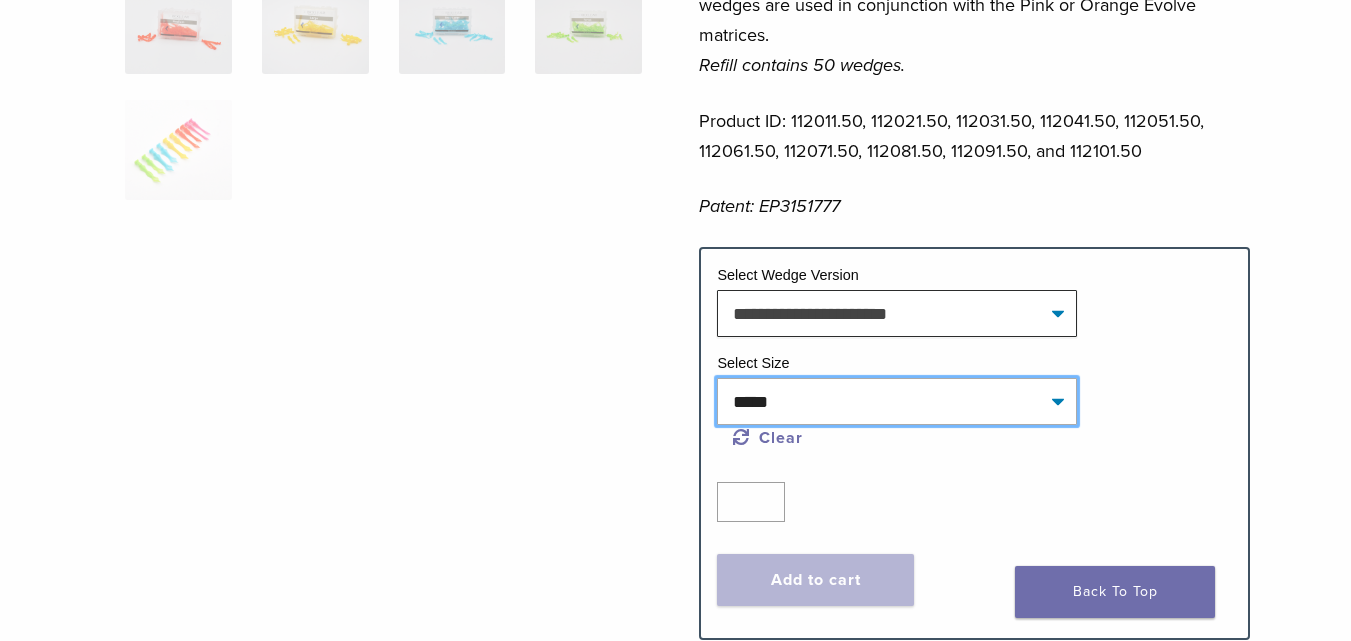 click on "**********" at bounding box center (897, 401) 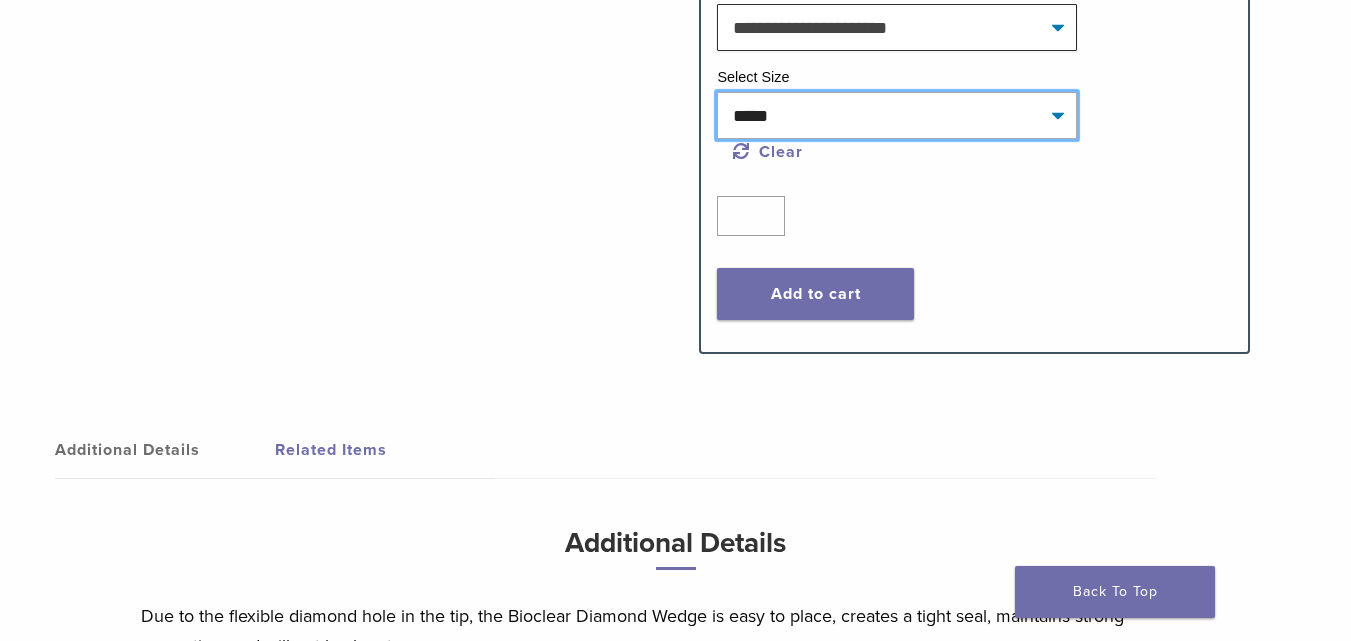 scroll, scrollTop: 1095, scrollLeft: 0, axis: vertical 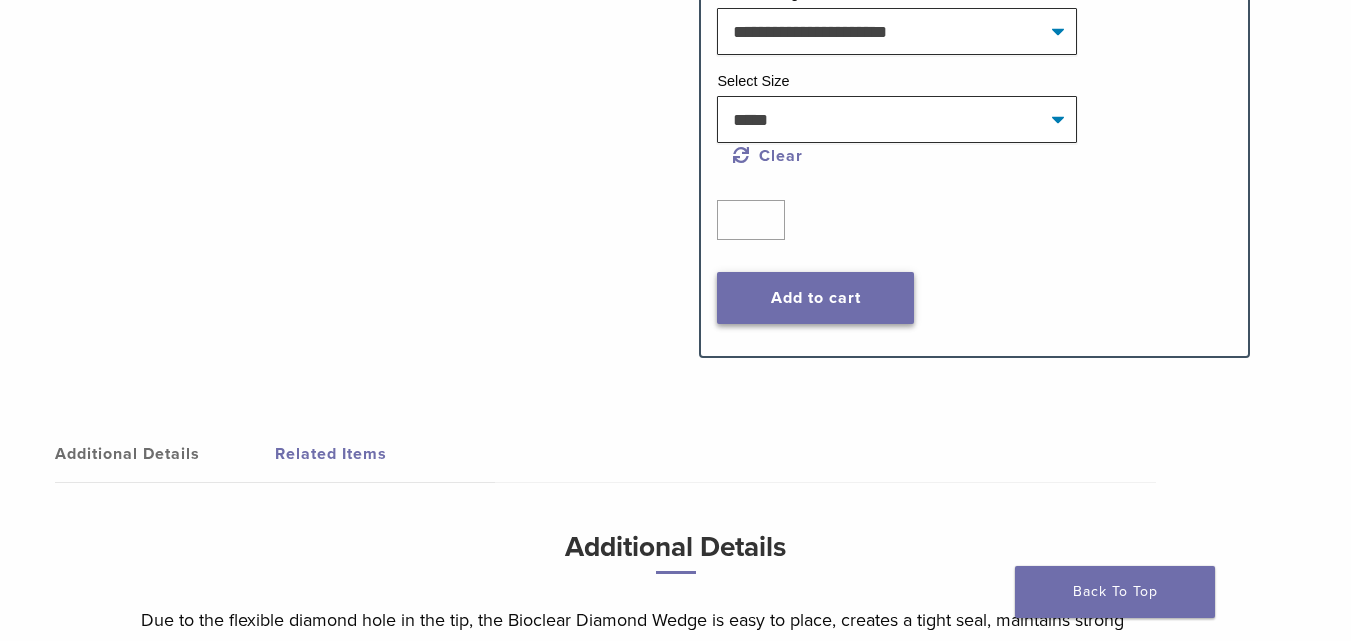 click on "Add to cart" at bounding box center [815, 298] 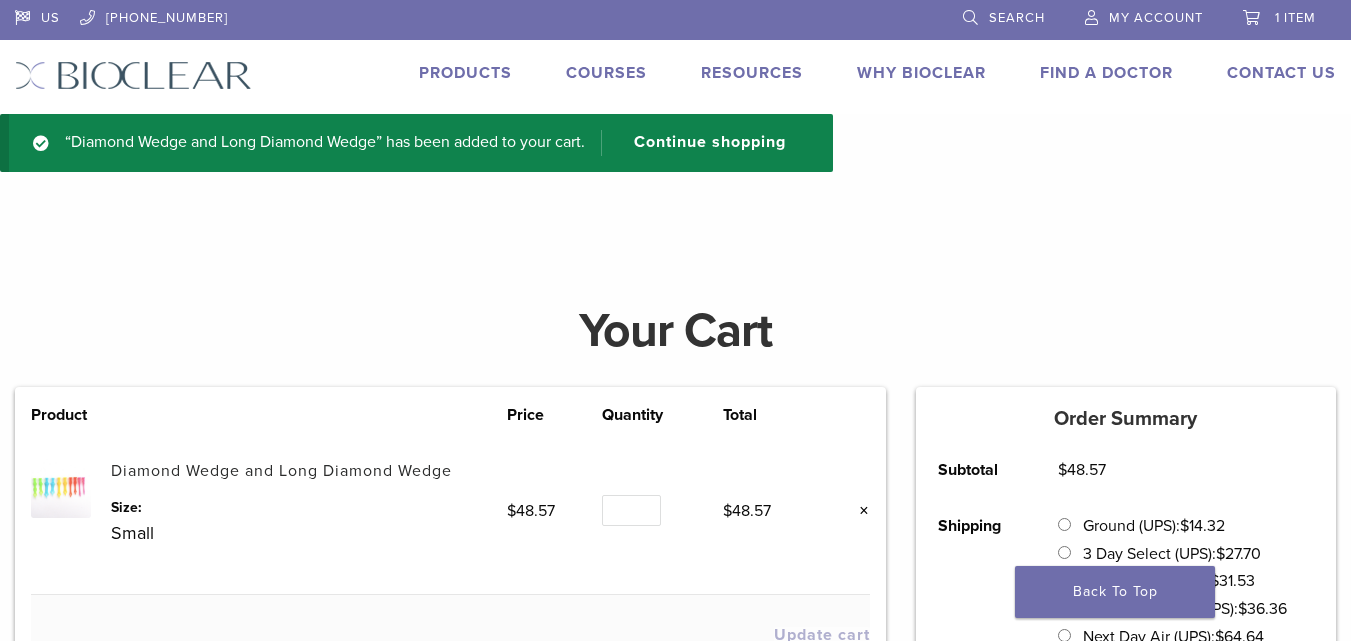 scroll, scrollTop: 0, scrollLeft: 0, axis: both 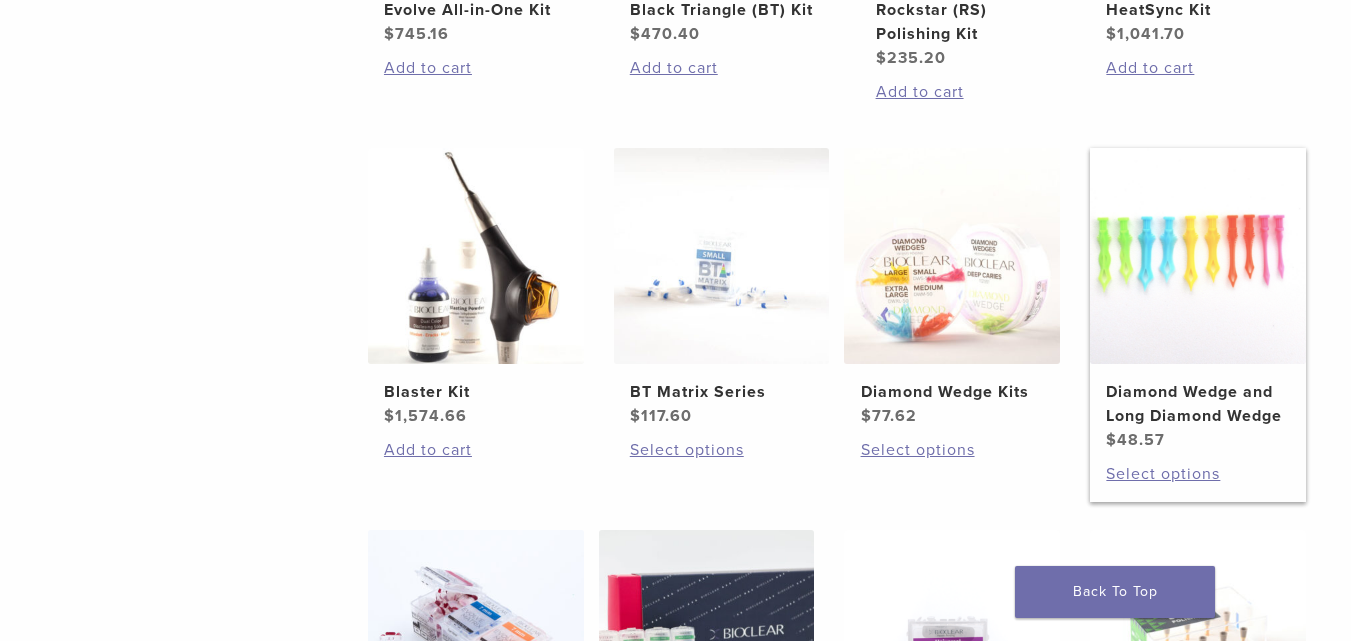 click on "Diamond Wedge and Long Diamond Wedge" at bounding box center (1197, 404) 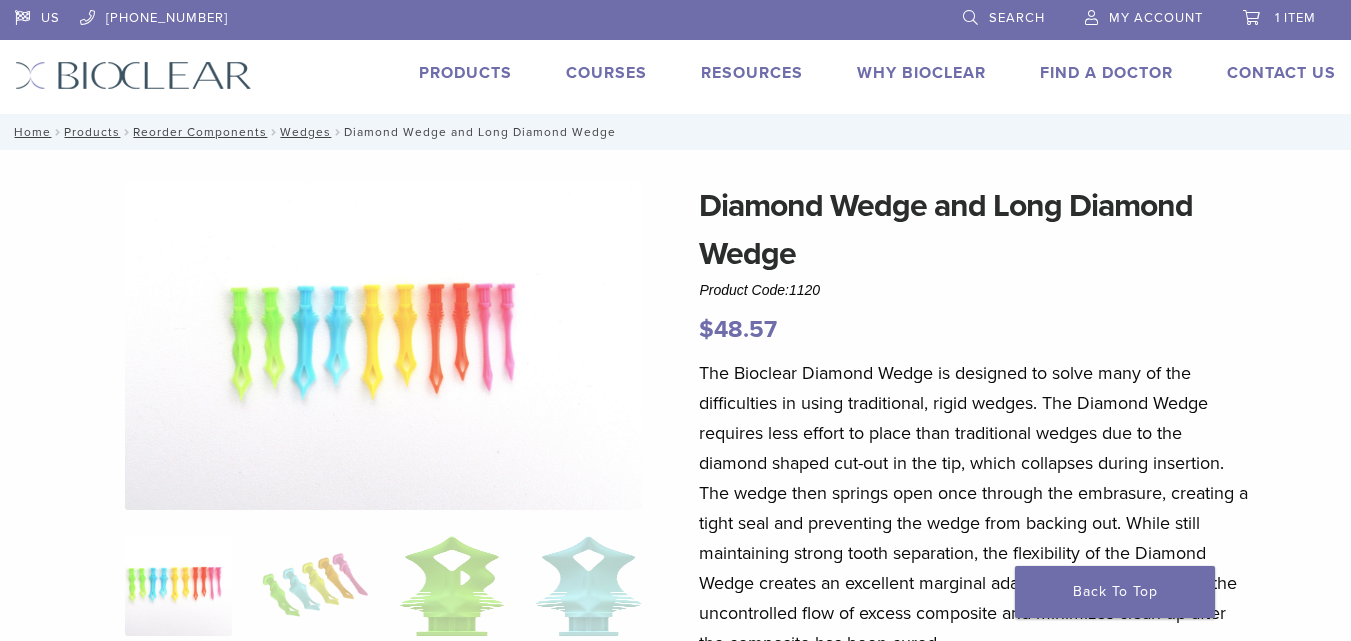 scroll, scrollTop: 0, scrollLeft: 0, axis: both 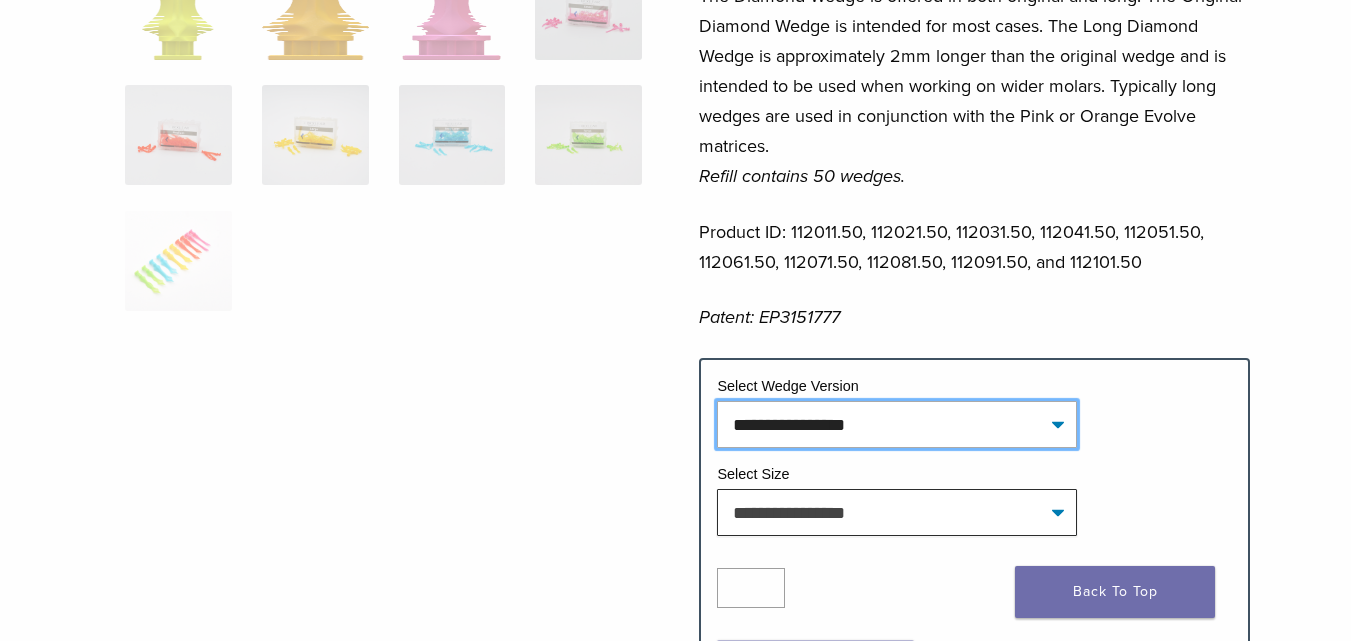 click on "**********" at bounding box center (897, 424) 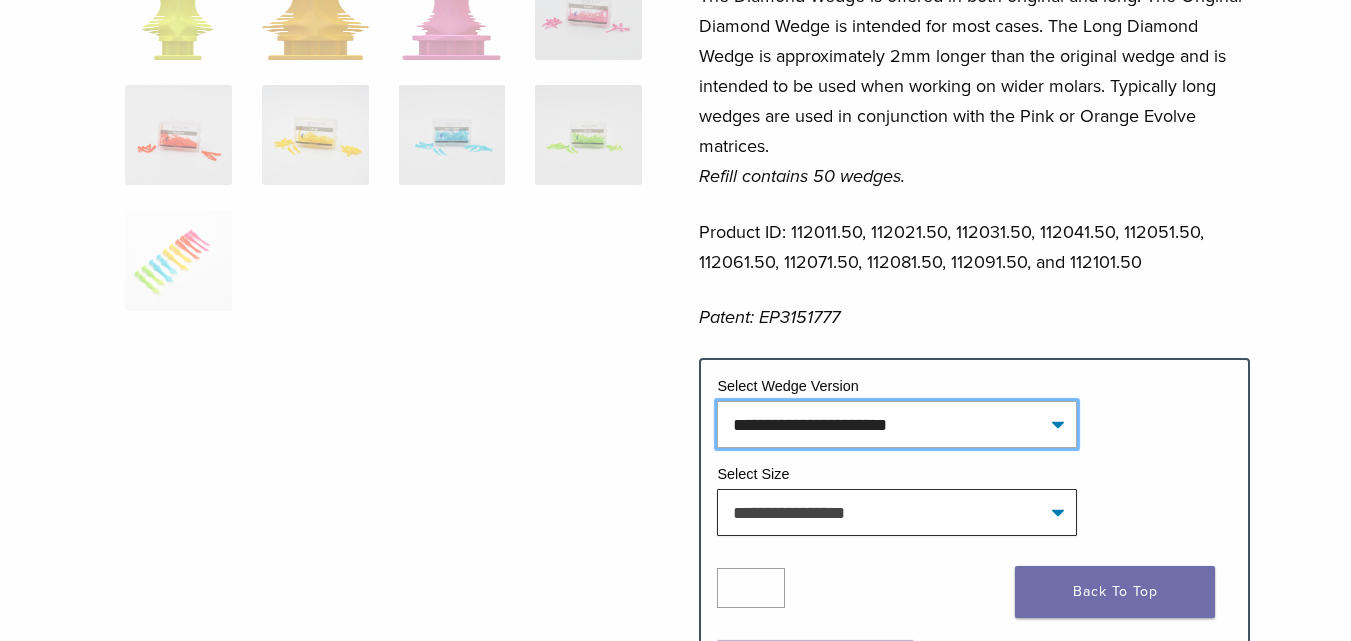 click on "**********" at bounding box center (897, 424) 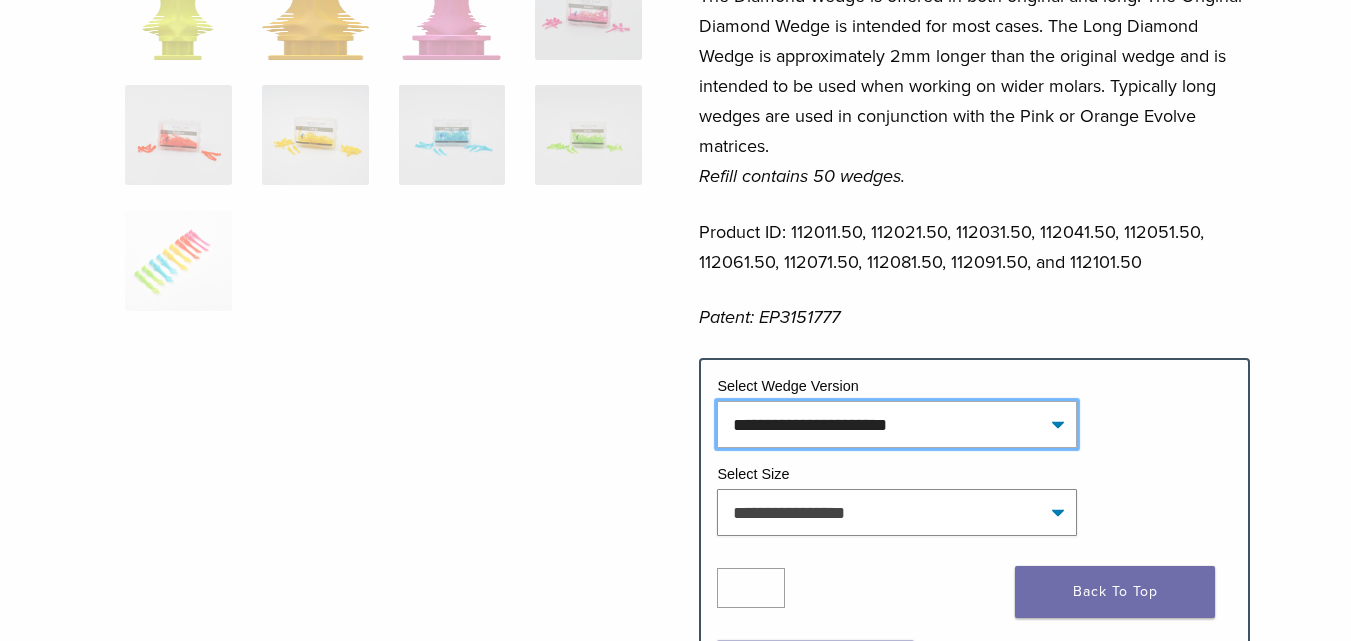 select on "**********" 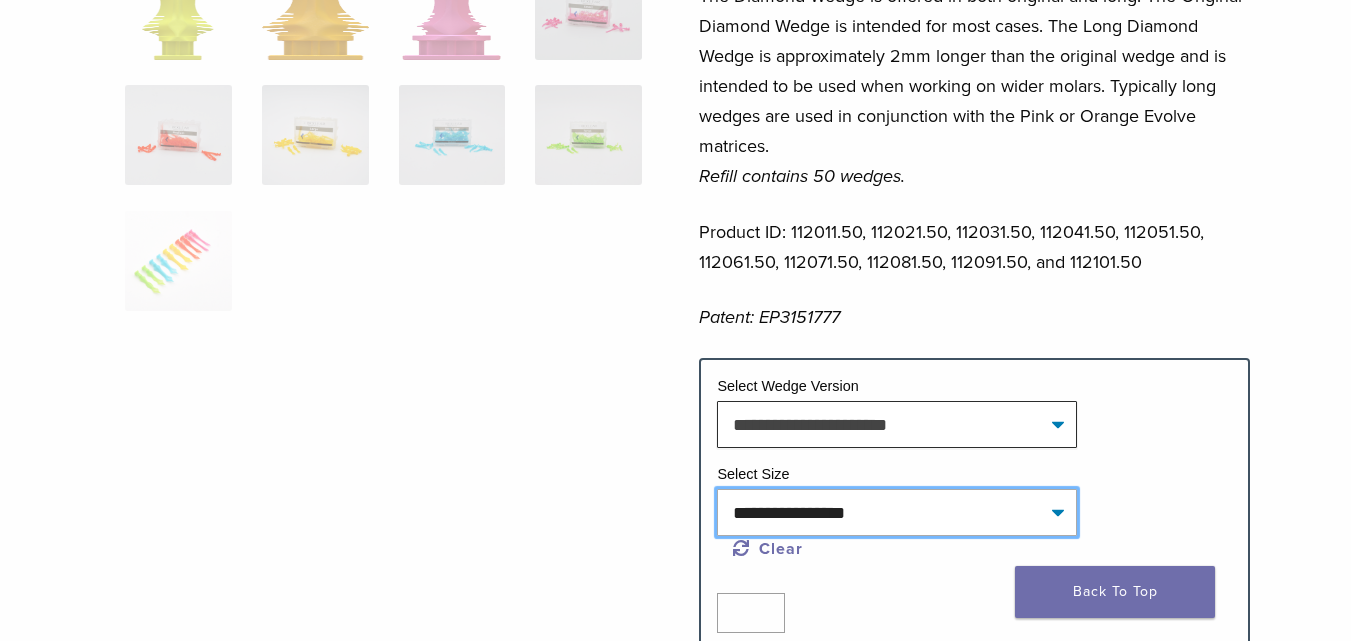 click on "**********" at bounding box center [897, 512] 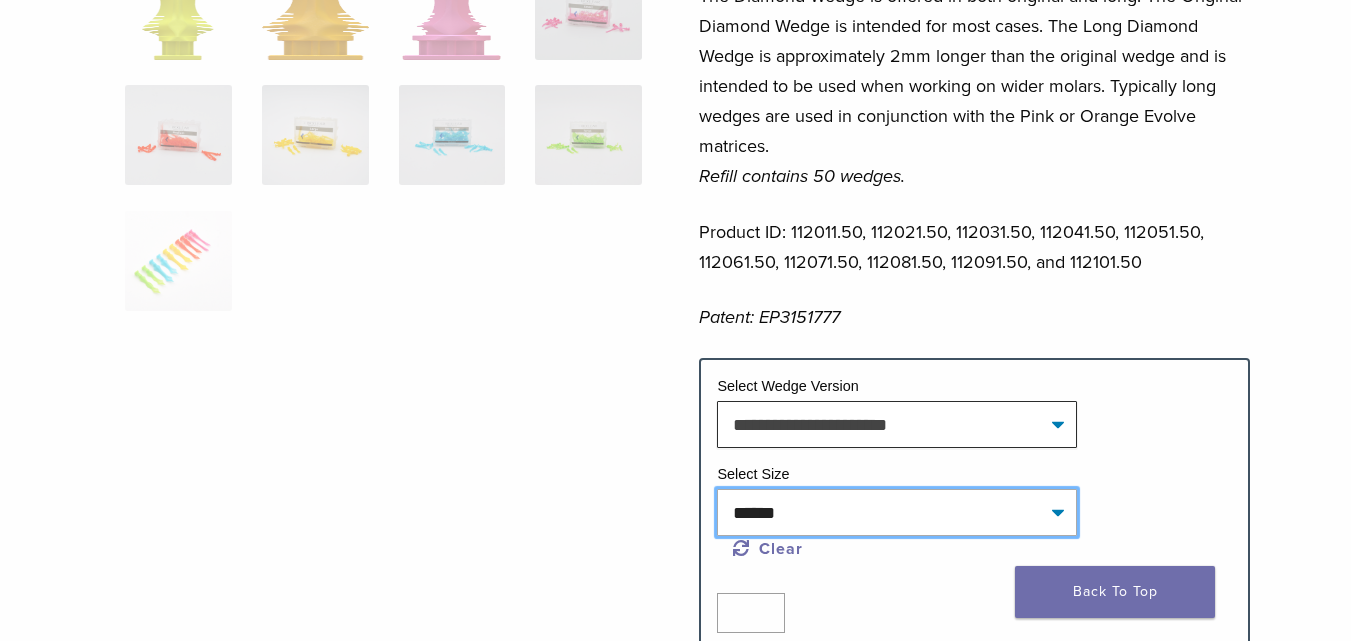 click on "**********" at bounding box center [897, 512] 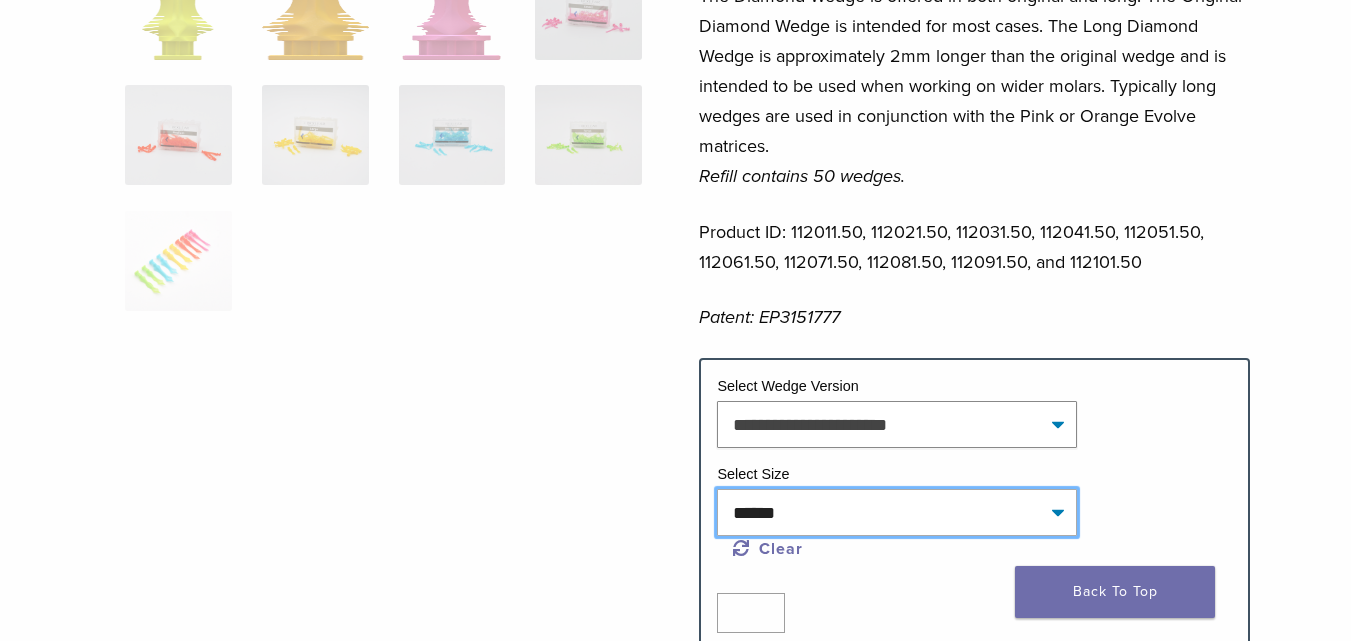 select on "**********" 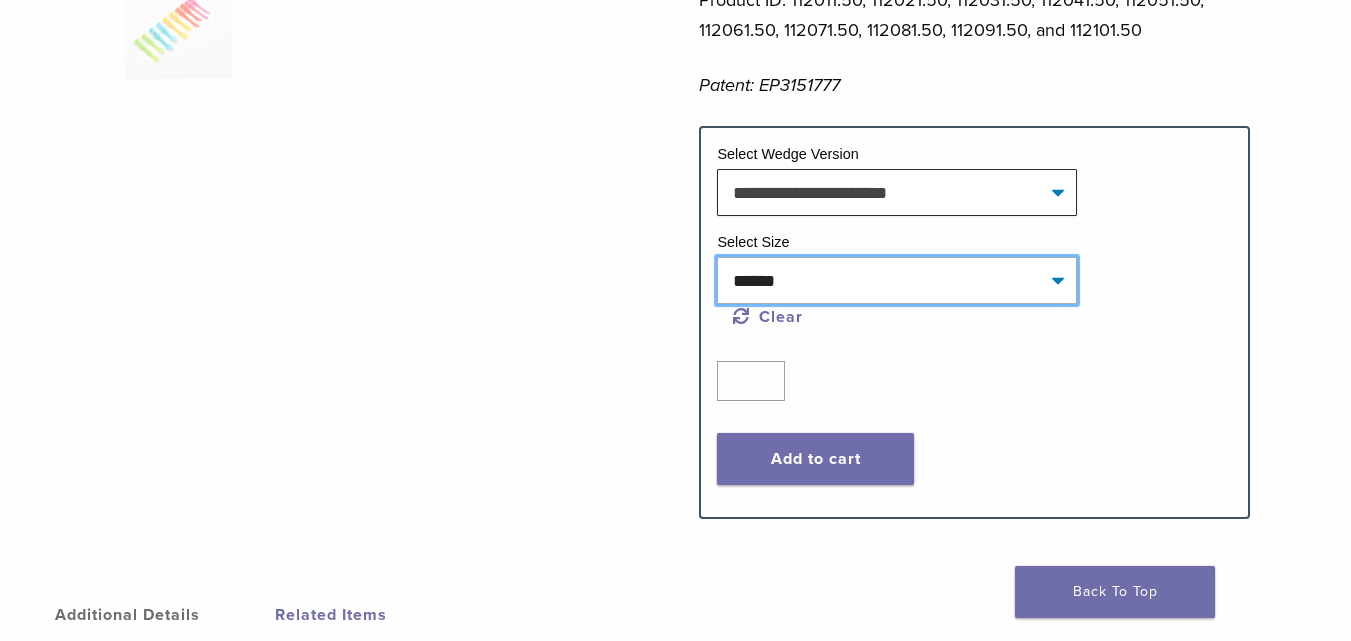 scroll, scrollTop: 965, scrollLeft: 0, axis: vertical 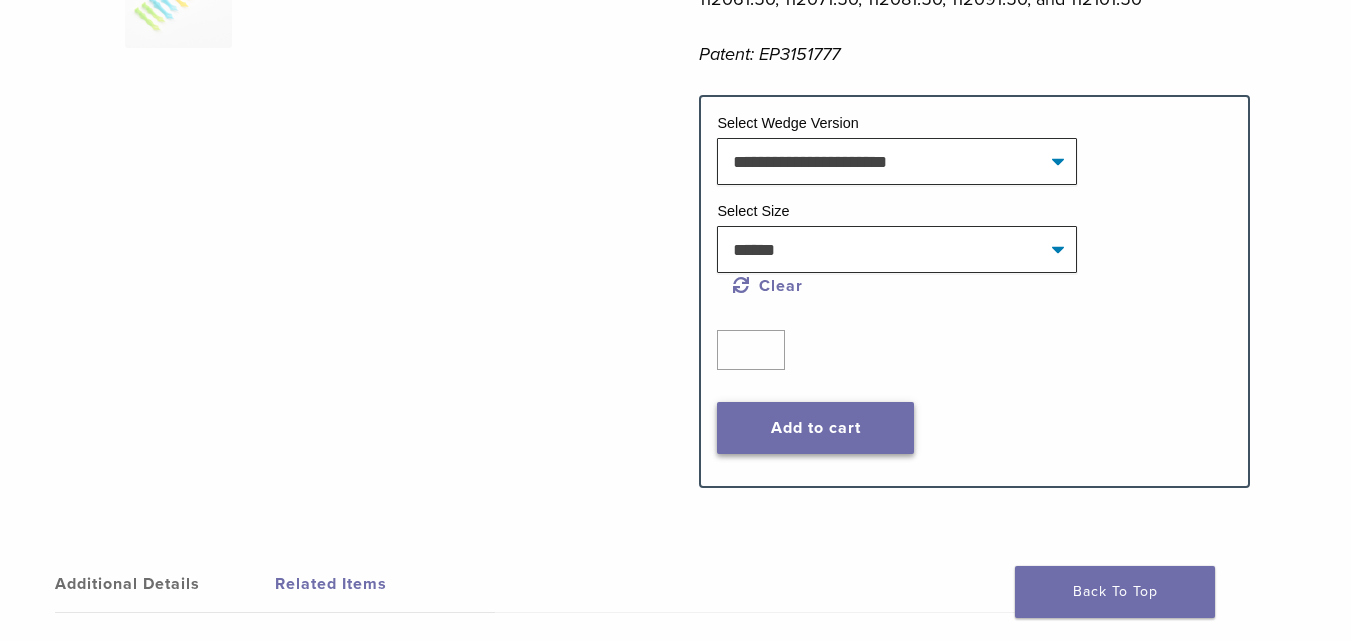click on "Add to cart" at bounding box center (815, 428) 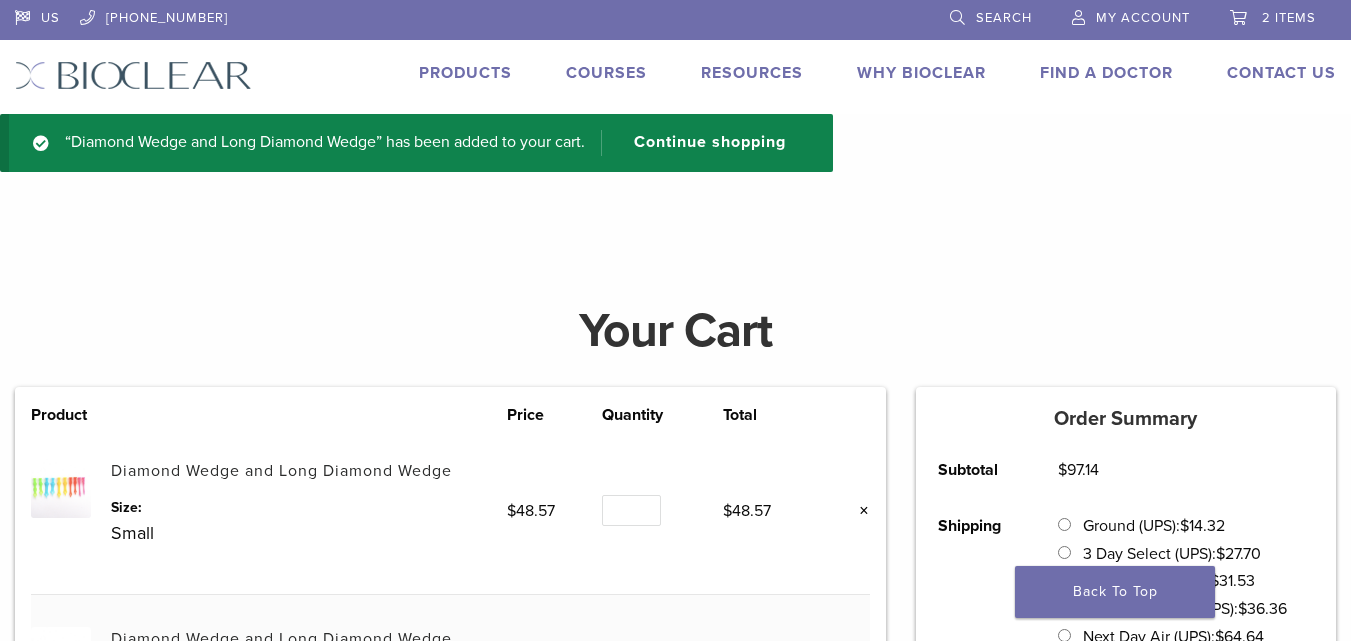 scroll, scrollTop: 0, scrollLeft: 0, axis: both 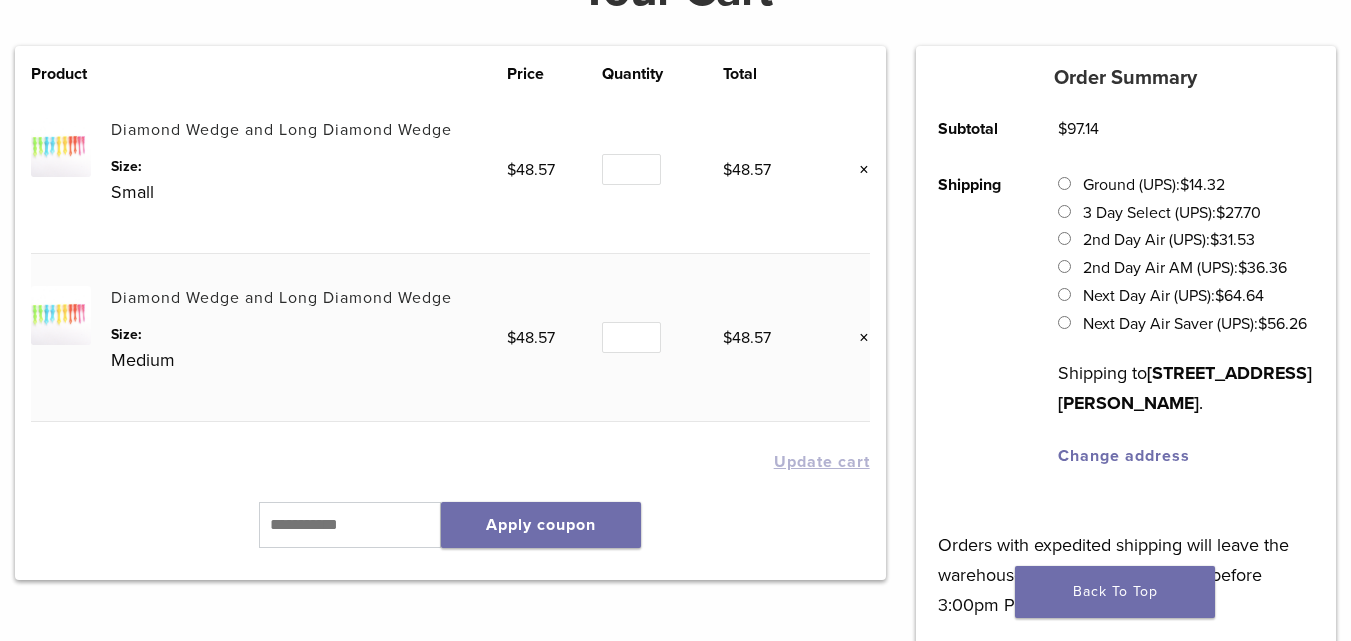 click on "Diamond Wedge and Long Diamond Wedge" at bounding box center (281, 130) 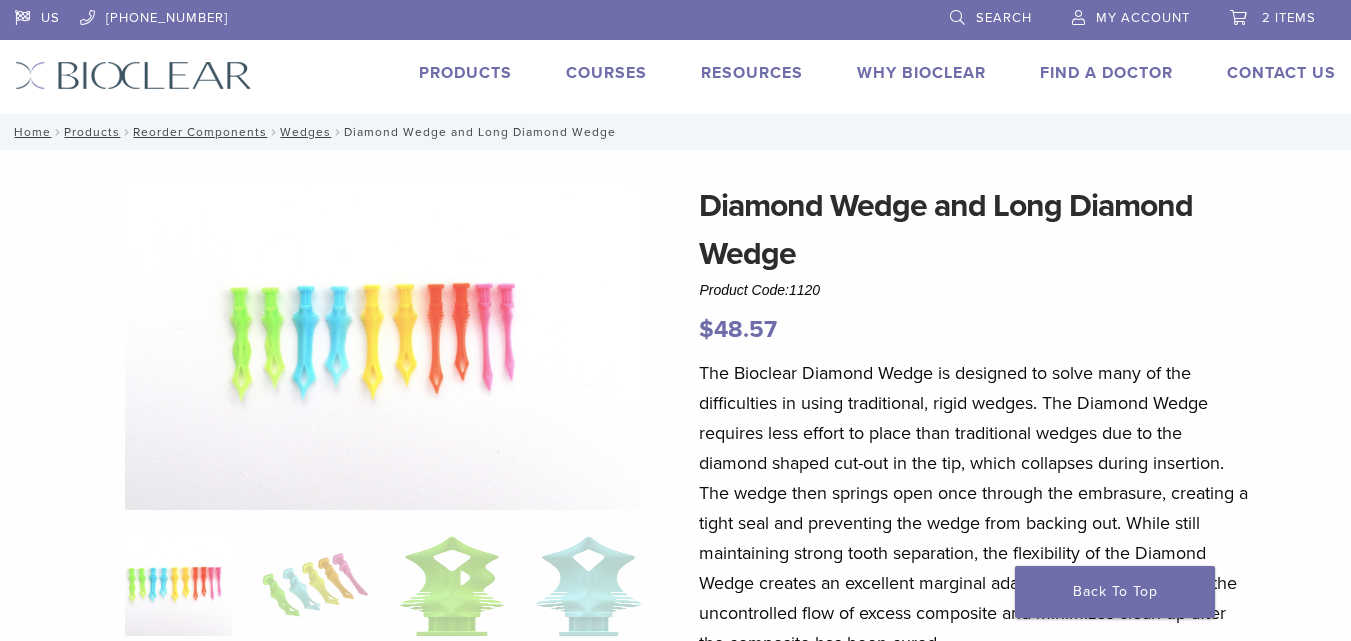 scroll, scrollTop: 0, scrollLeft: 0, axis: both 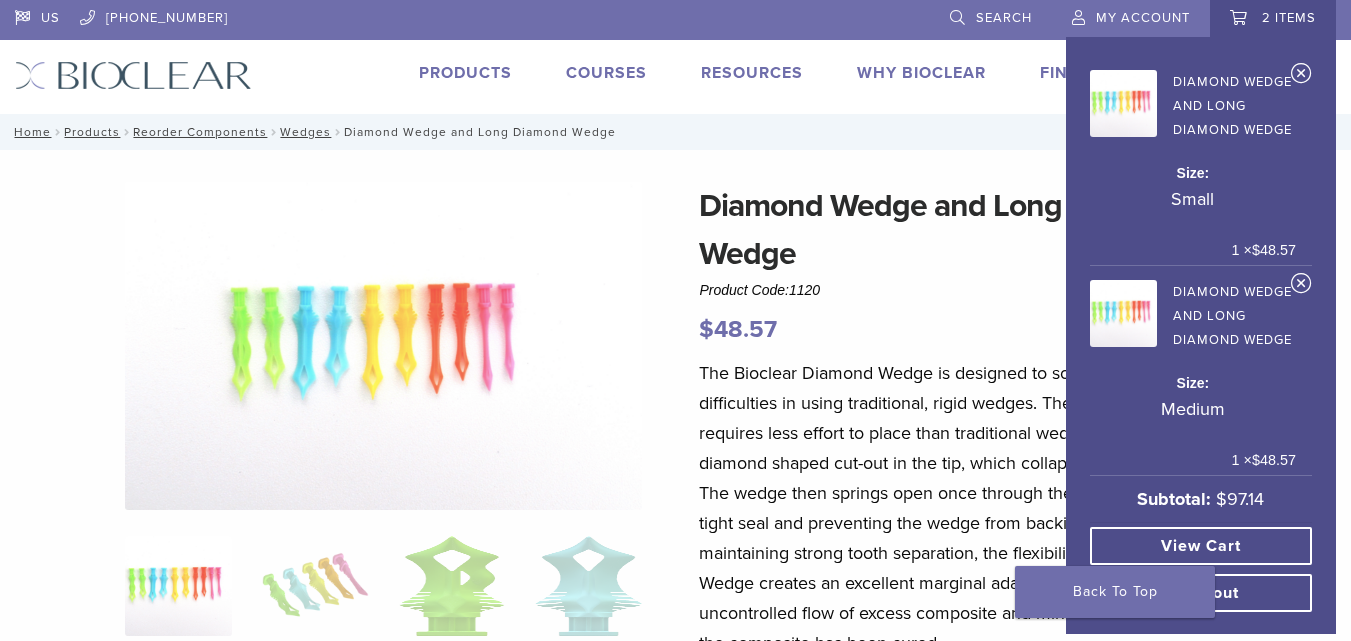 click on "Checkout" at bounding box center [1201, 593] 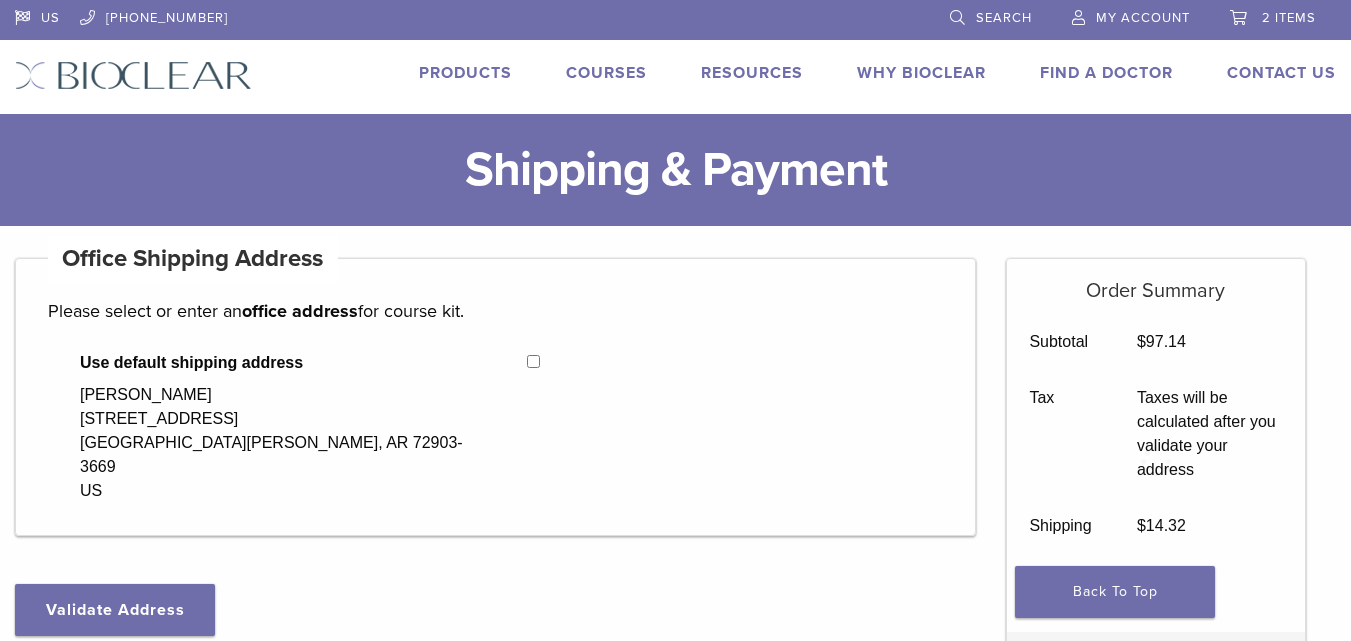 select on "**" 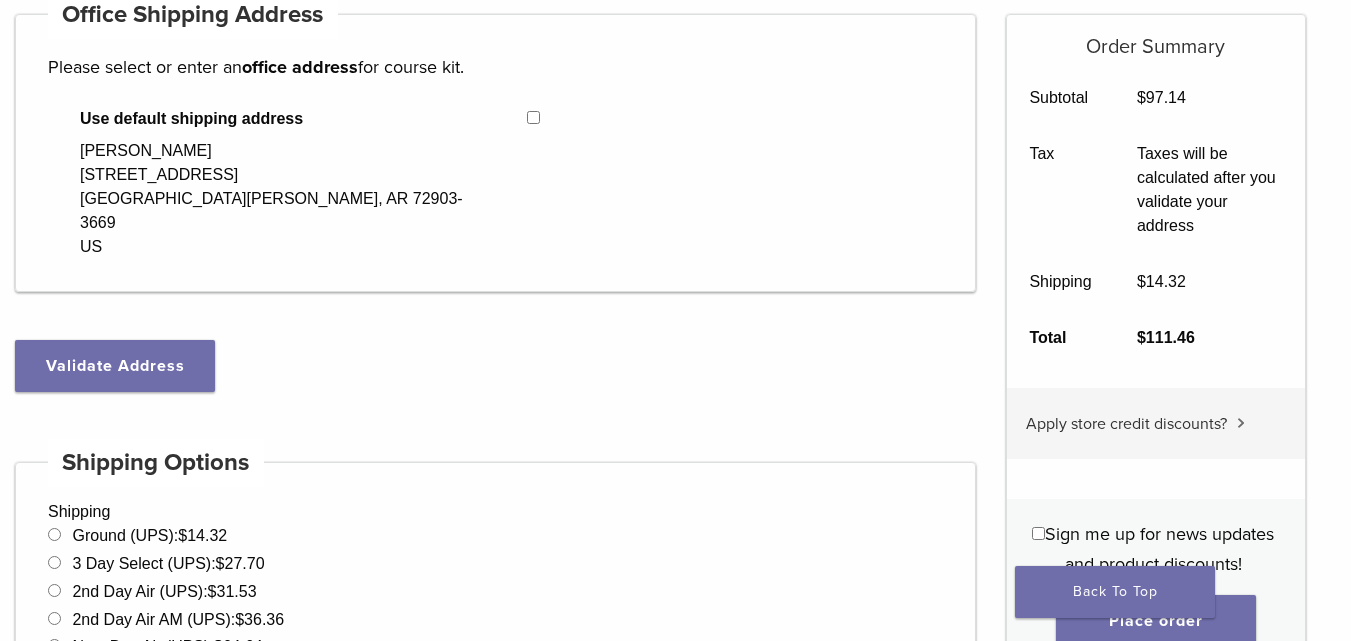 scroll, scrollTop: 214, scrollLeft: 0, axis: vertical 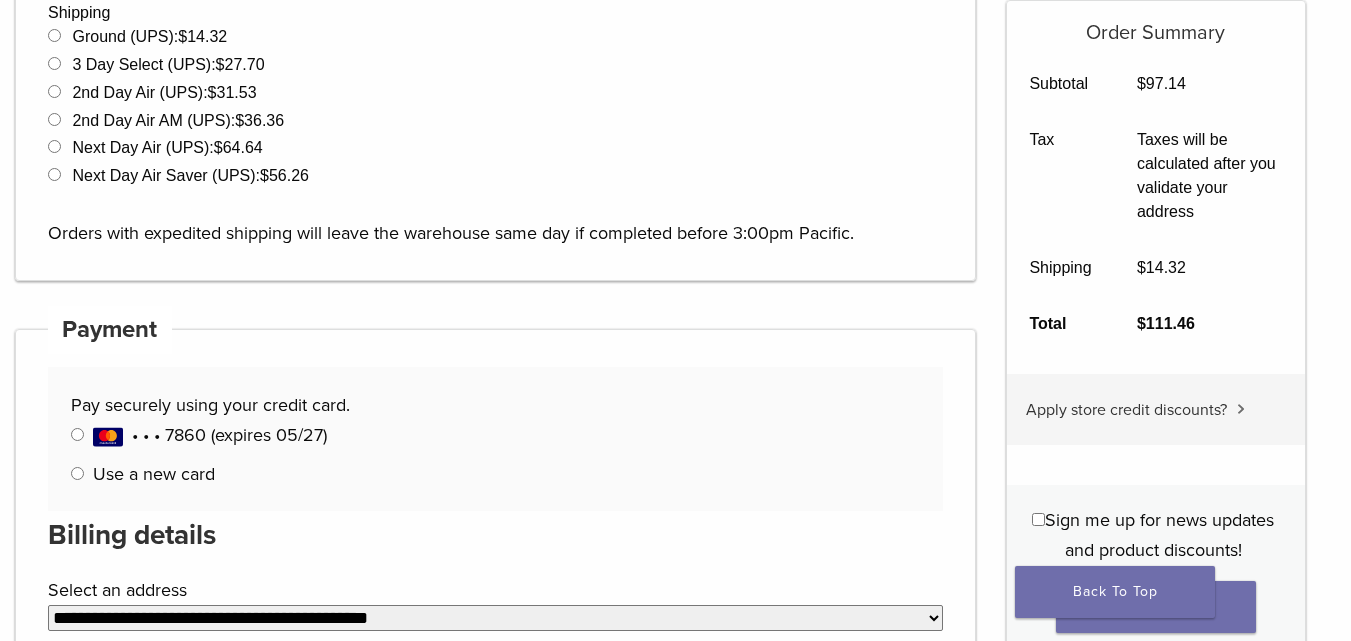 click on "US
1.855.712.5327
Search
My Account
2 items
Back to product site
Products Courses Resources Expand child menu
Technique Guides, IFU, & SDS
Why Bioclear Find A Doctor Contact Us Expand child menu
Request a Virtual Demo
Return/Repairs
Products
Courses
Resources Expand child menu
Technique Guides, IFU, & SDS
Why Bioclear
Find A Doctor
Contact Us Expand child menu
Request a Virtual Demo
Return/Repairs
Search for:" at bounding box center (675, 779) 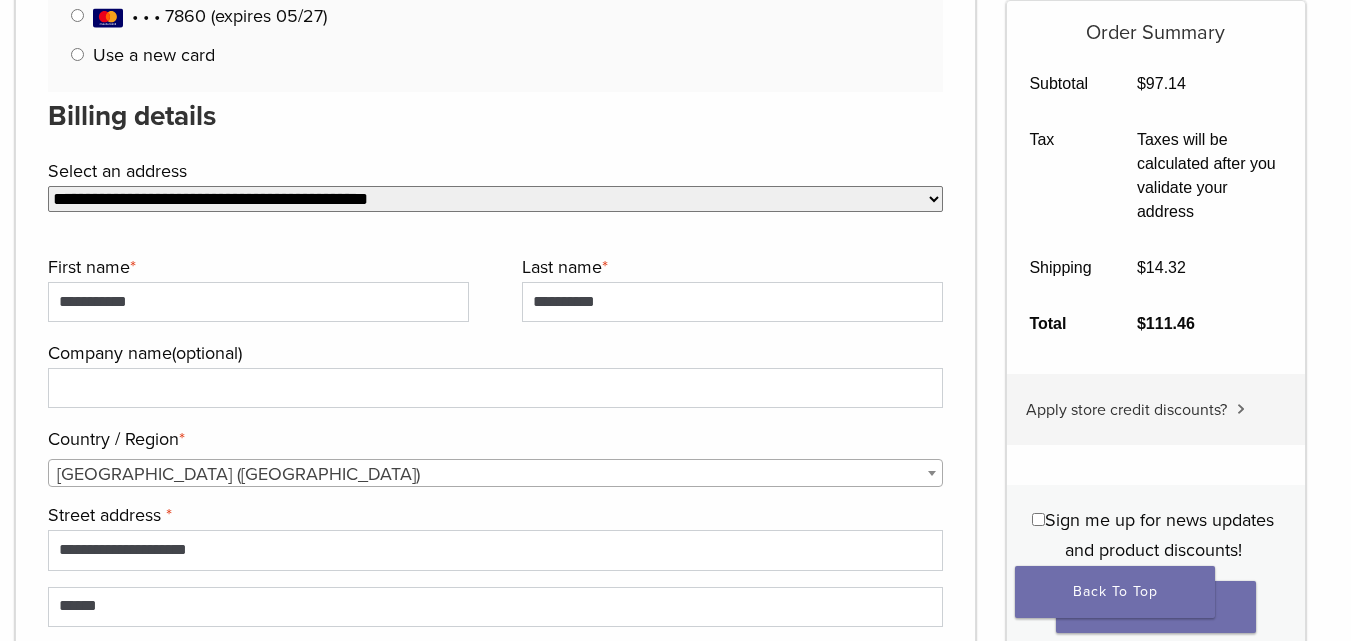 scroll, scrollTop: 1177, scrollLeft: 0, axis: vertical 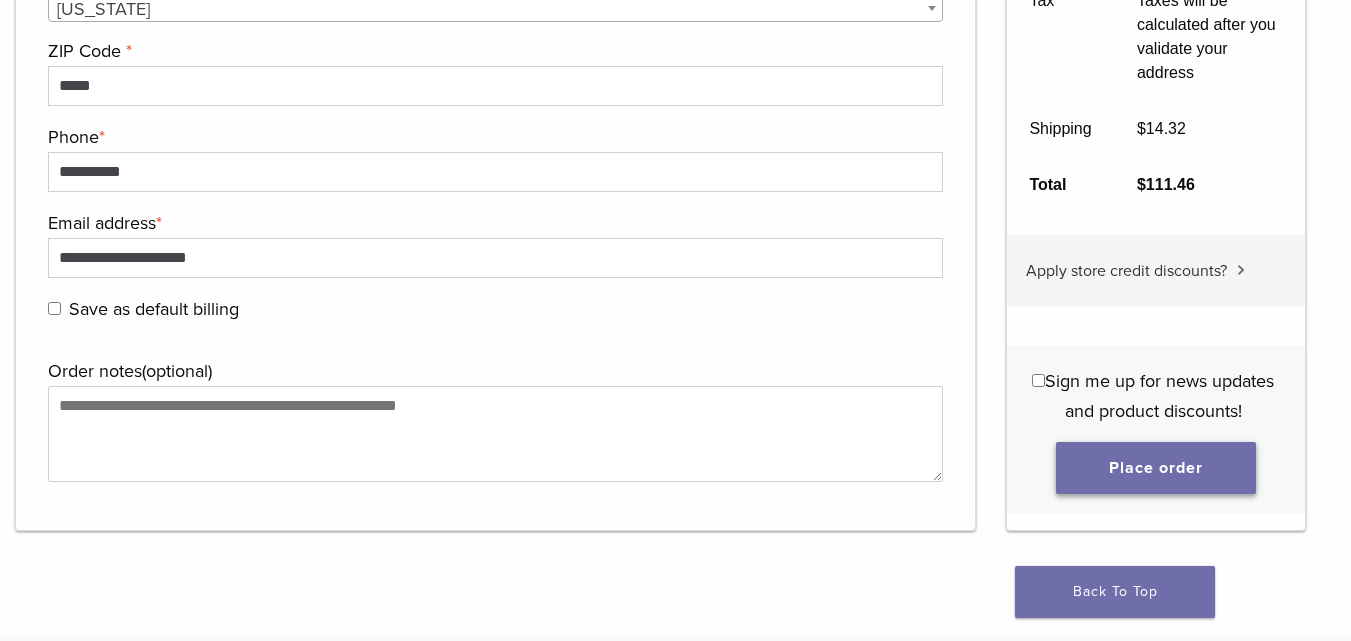 click on "Place order" at bounding box center (1156, 468) 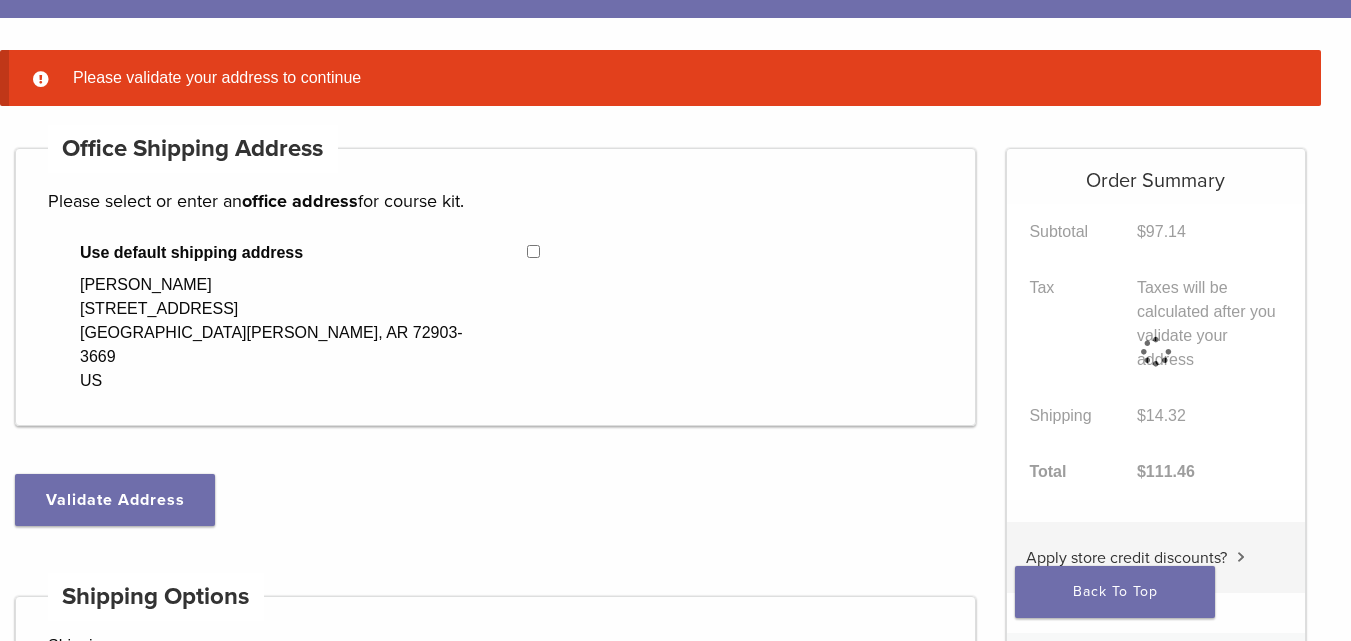 scroll, scrollTop: 158, scrollLeft: 0, axis: vertical 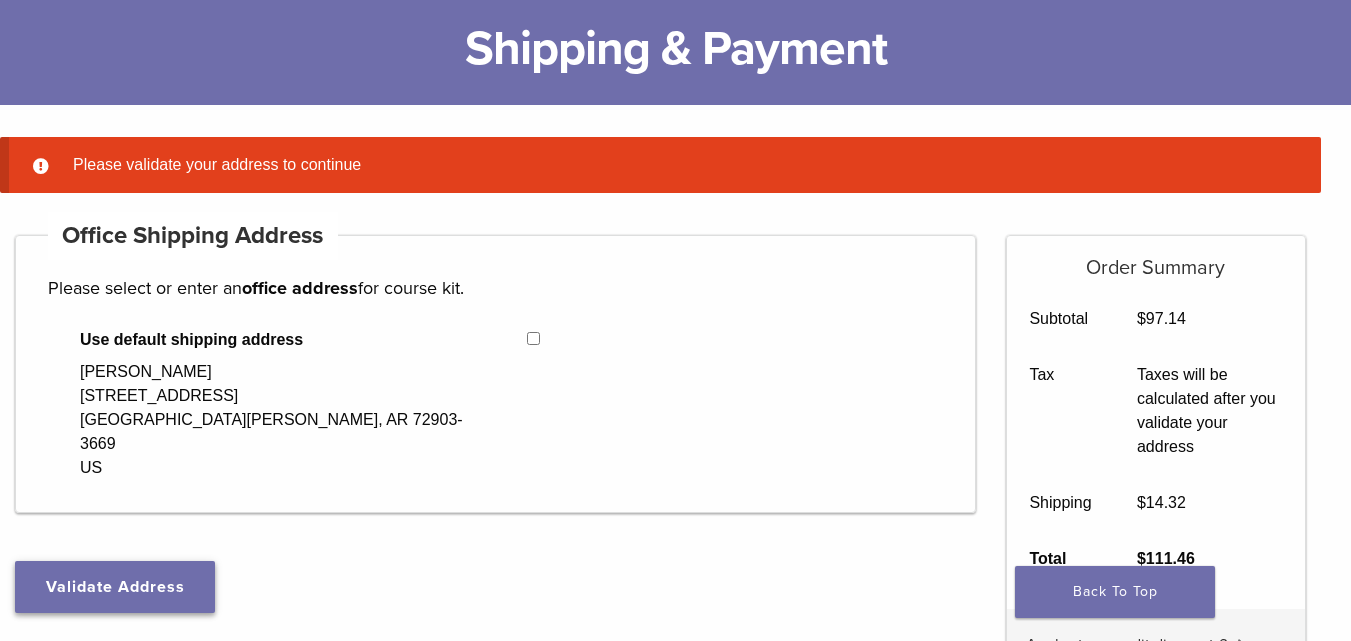 click on "Validate Address" at bounding box center (115, 587) 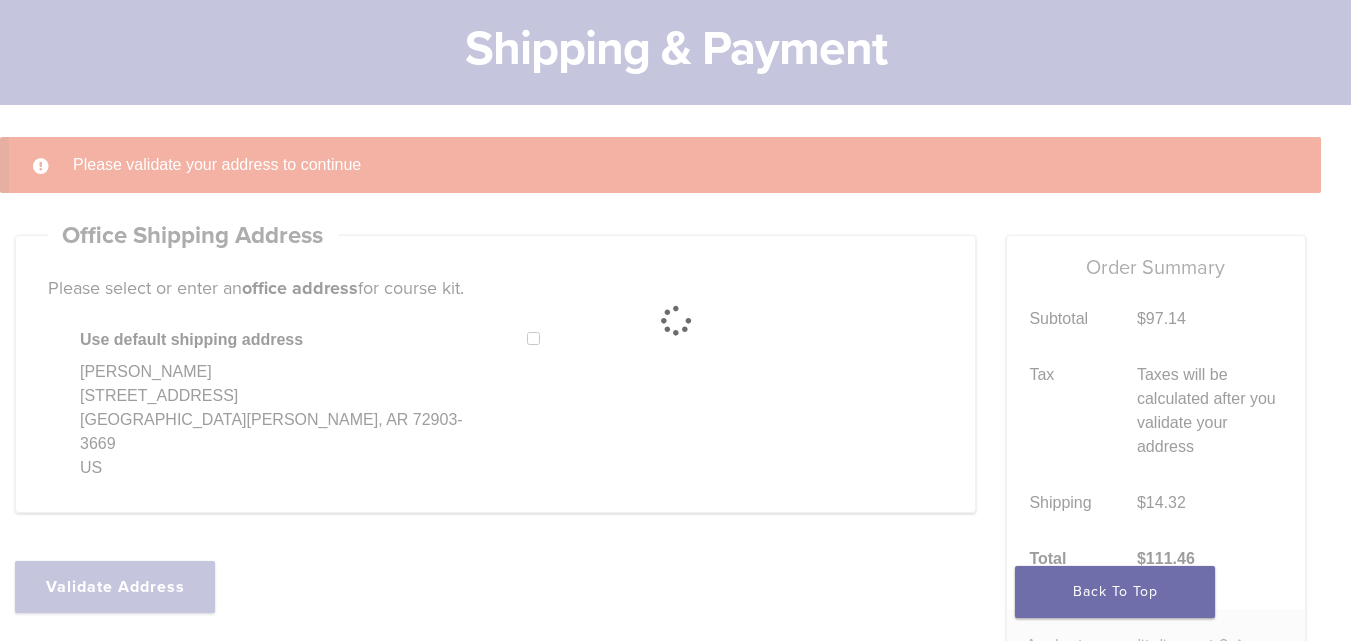select on "**" 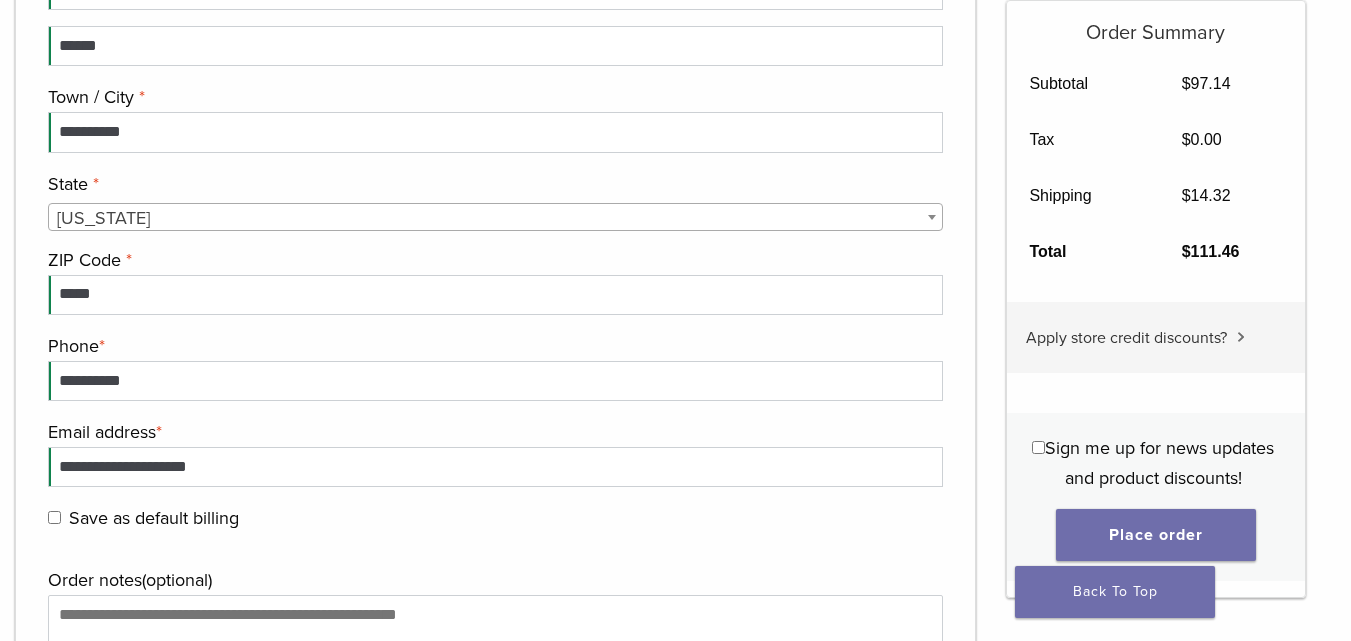 scroll, scrollTop: 1731, scrollLeft: 0, axis: vertical 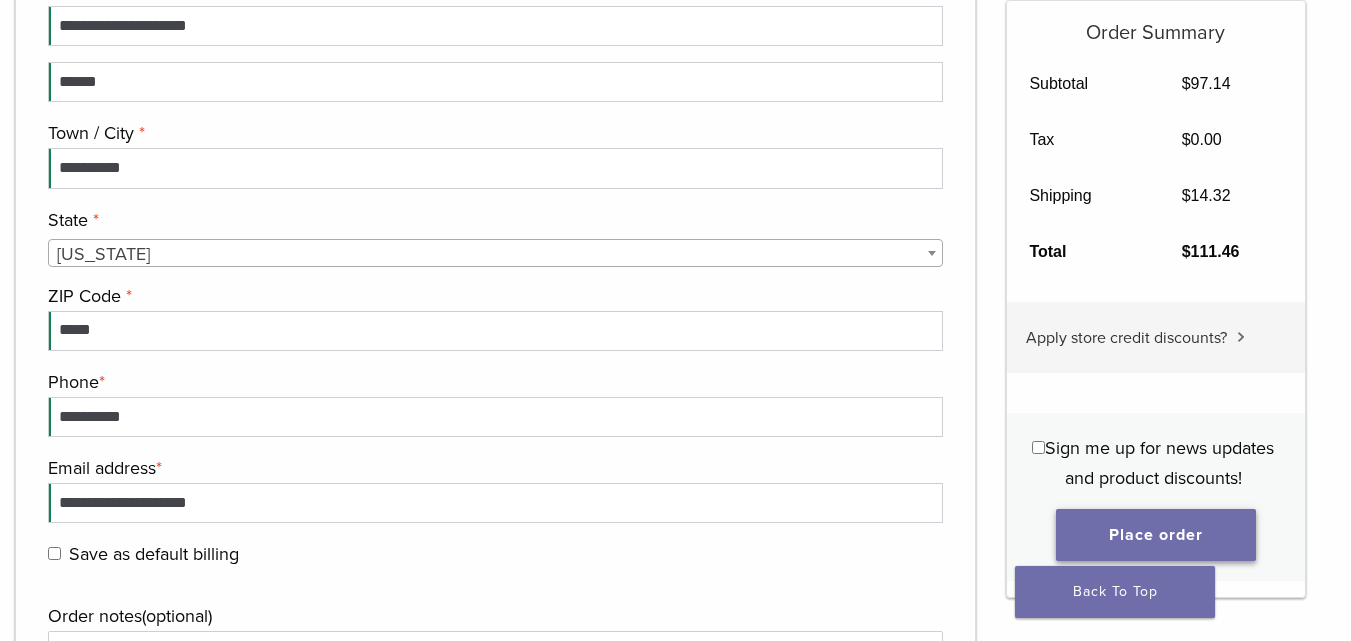 click on "Place order" at bounding box center [1156, 535] 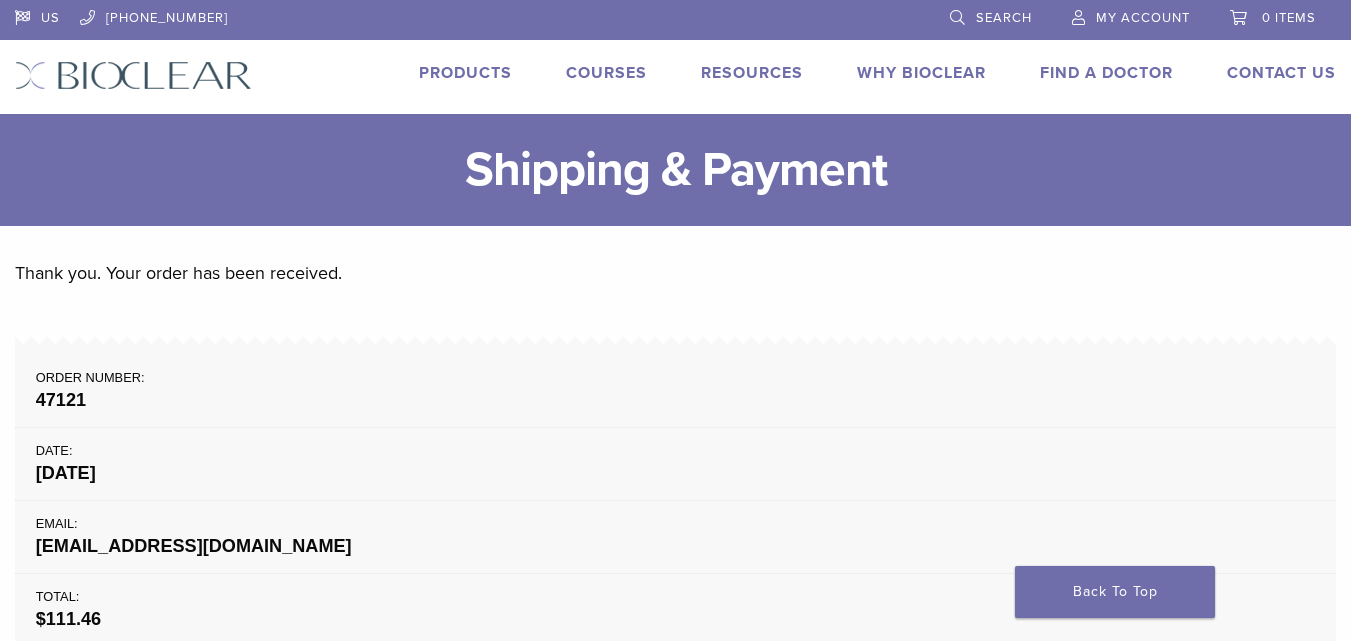 scroll, scrollTop: 0, scrollLeft: 0, axis: both 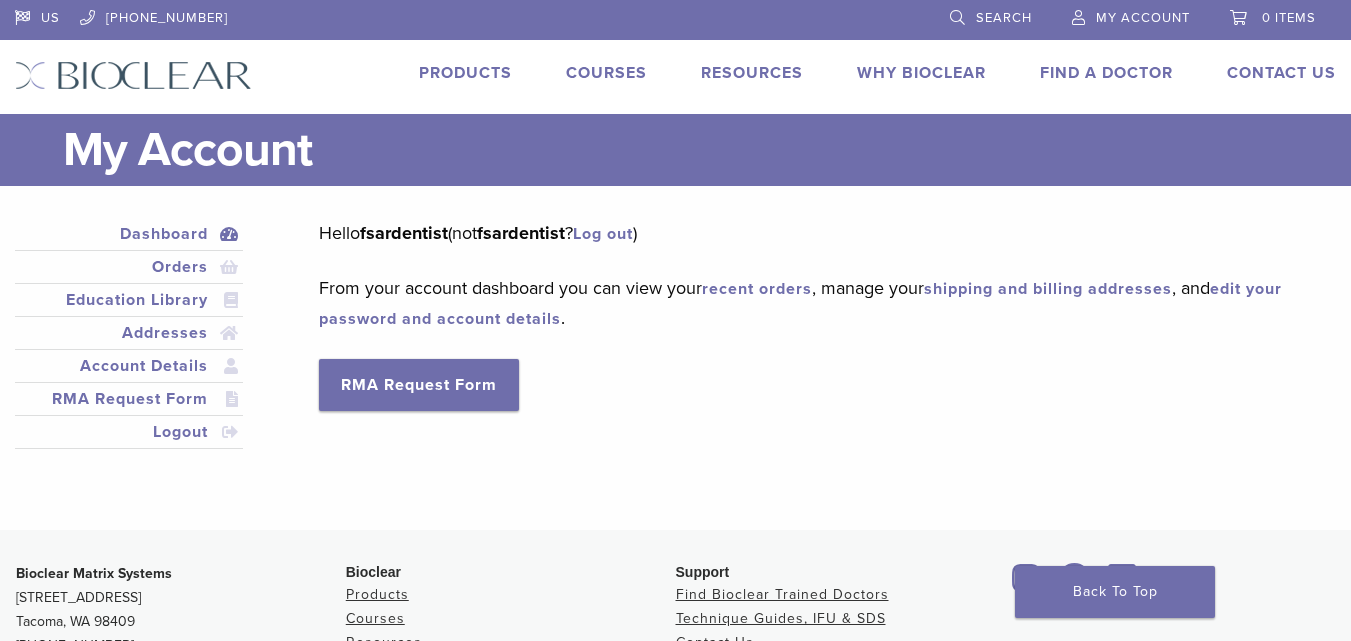 click on "Log out" at bounding box center (603, 234) 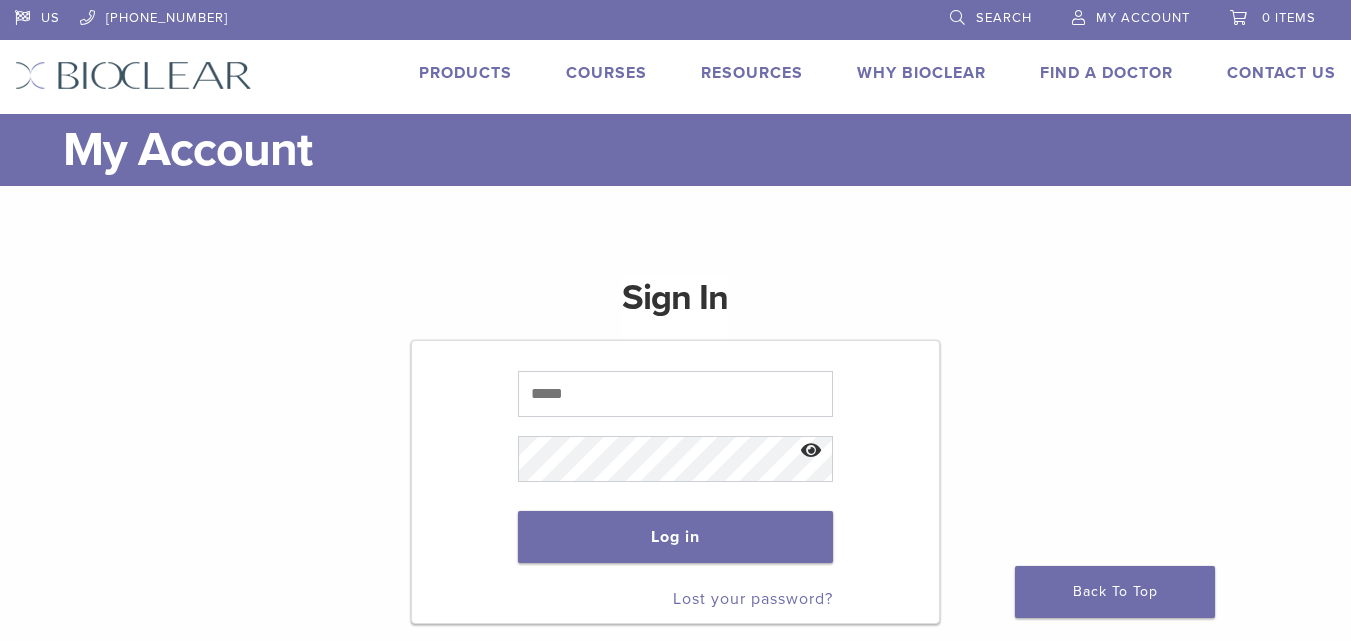 scroll, scrollTop: 0, scrollLeft: 0, axis: both 